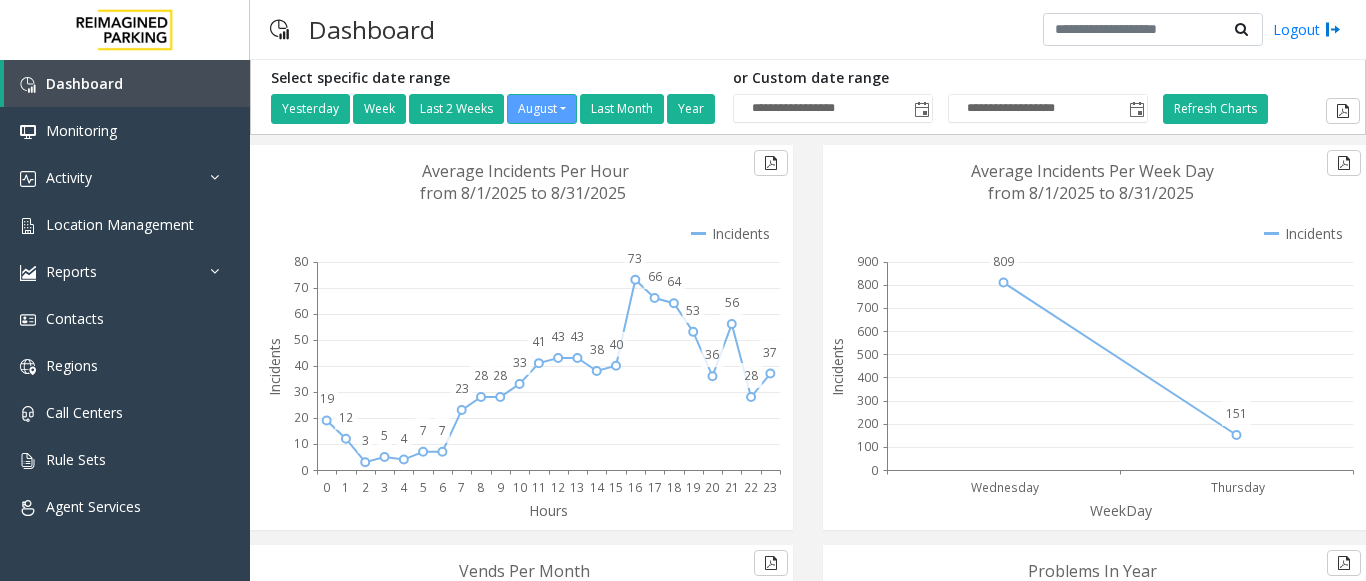 scroll, scrollTop: 0, scrollLeft: 0, axis: both 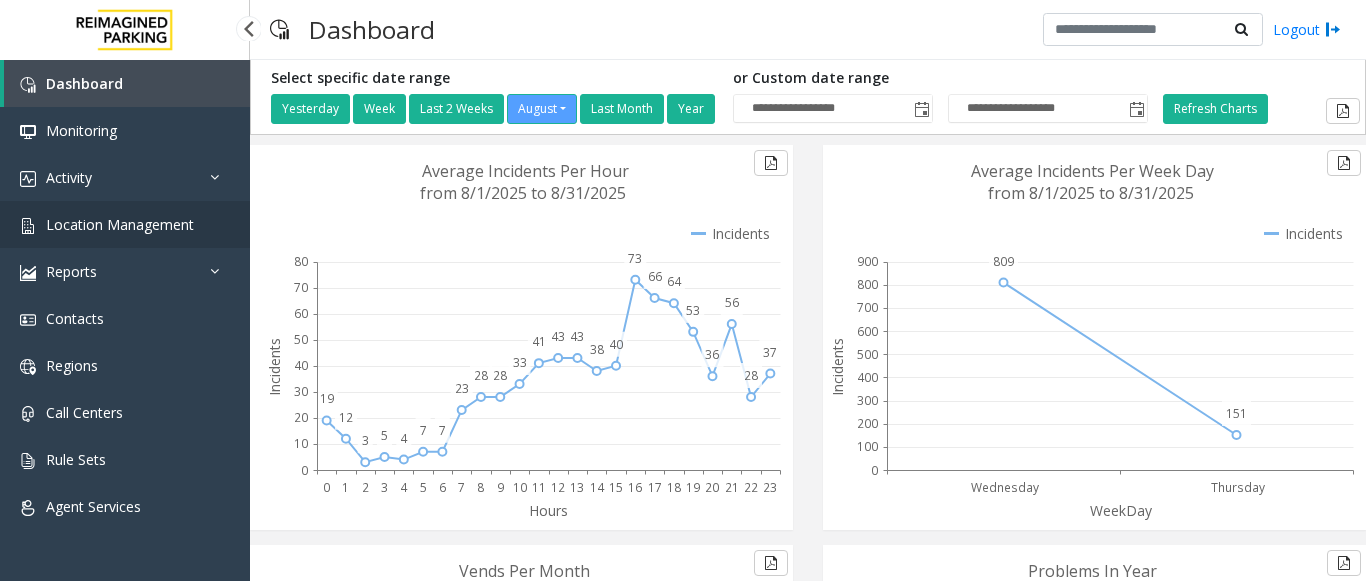 click on "Location Management" at bounding box center [120, 224] 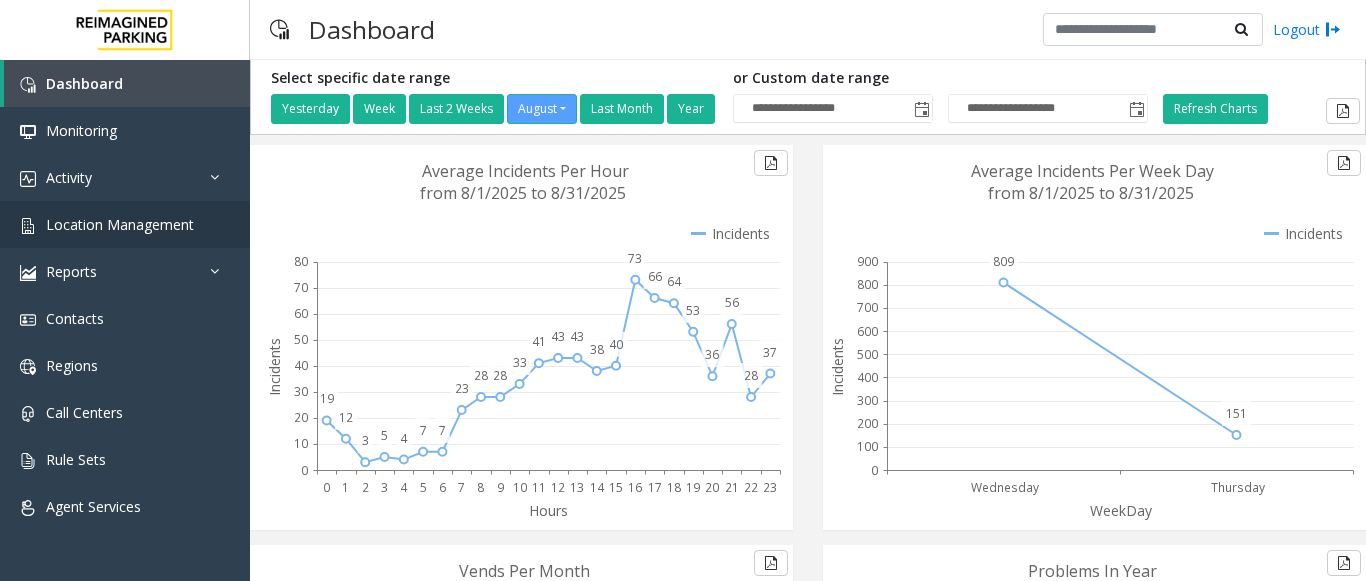 click on "**********" at bounding box center (683, 290) 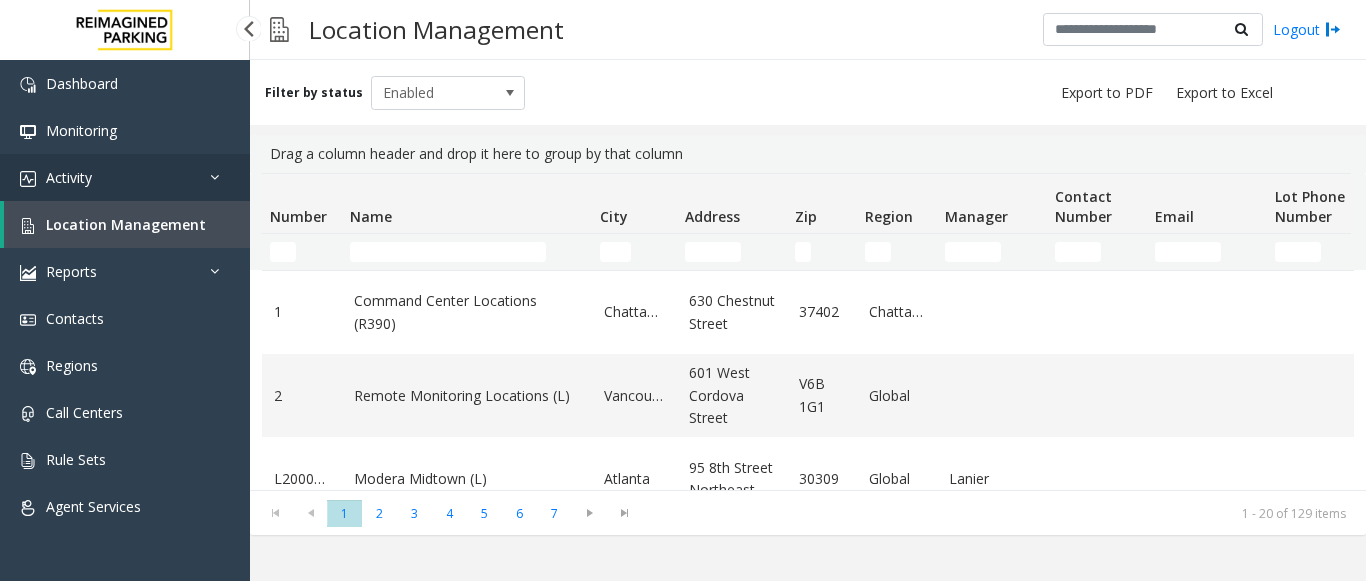click on "Activity" at bounding box center (125, 177) 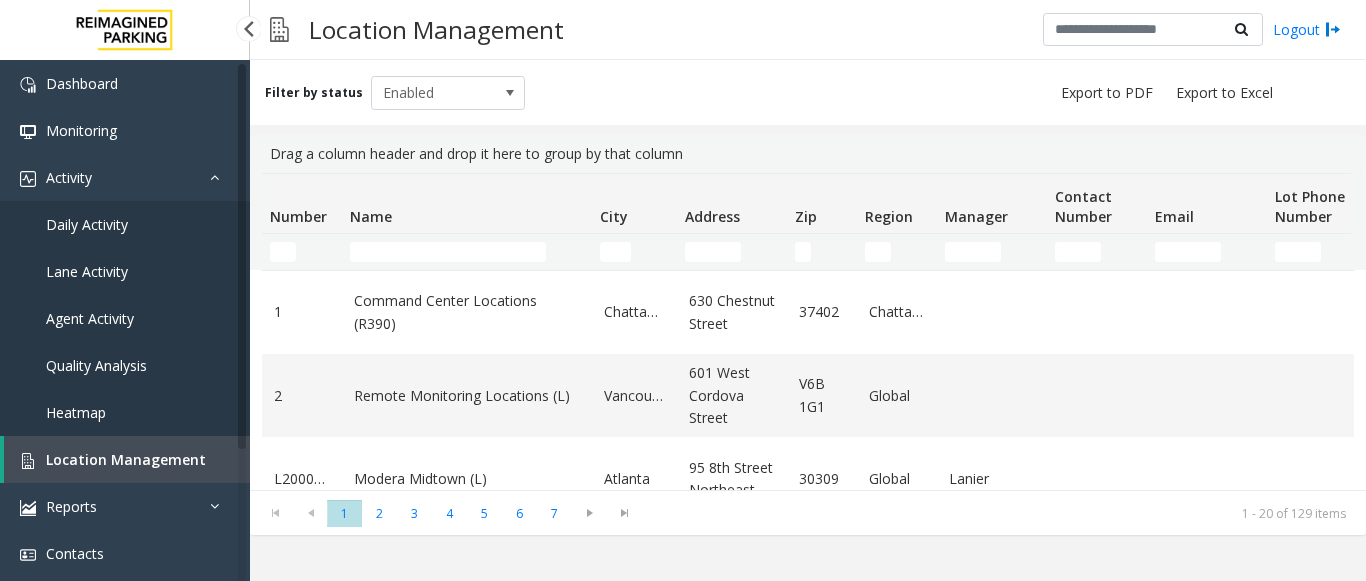 click on "Daily Activity" at bounding box center (87, 224) 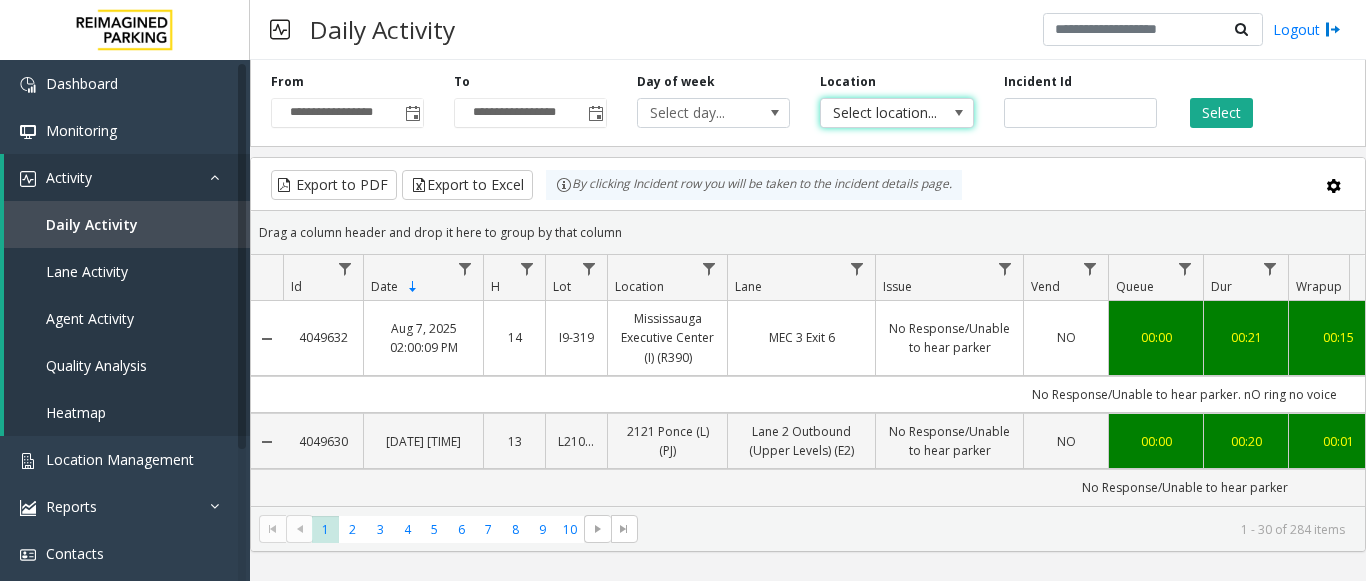 click on "Select location..." at bounding box center [881, 113] 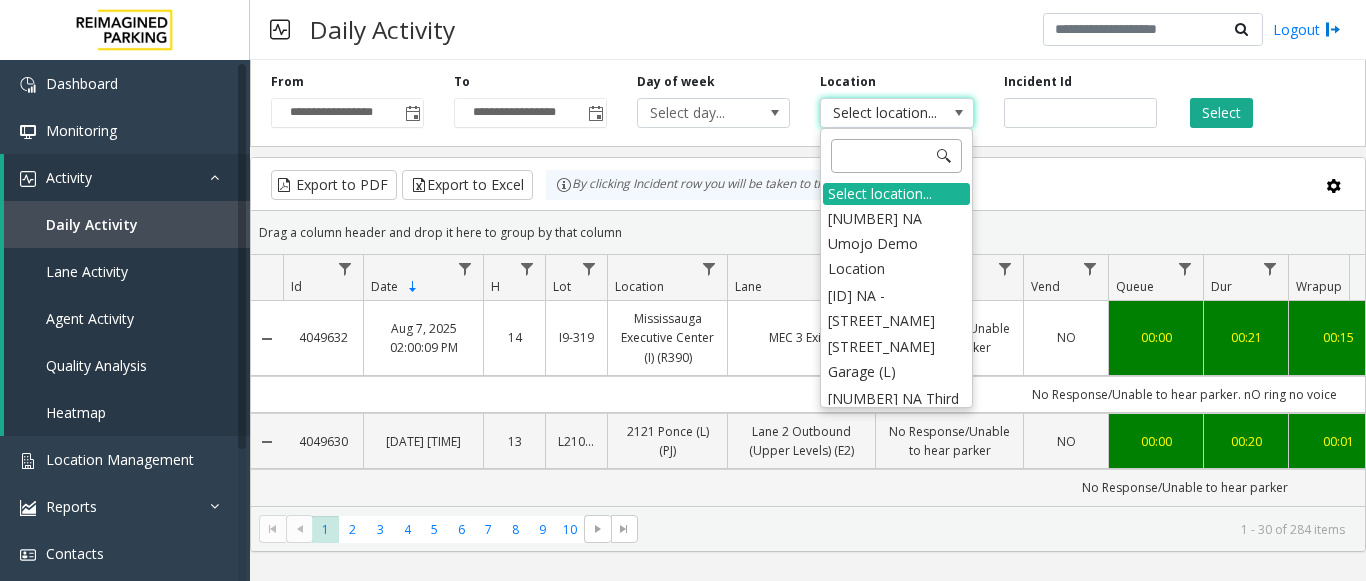click 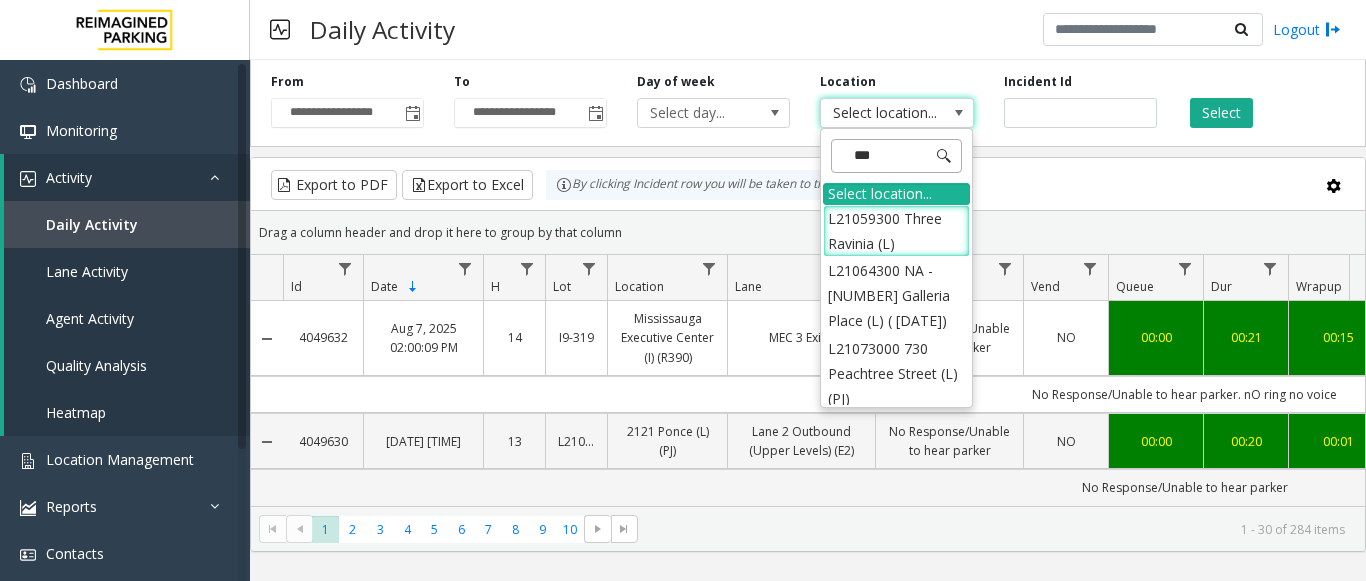 type on "****" 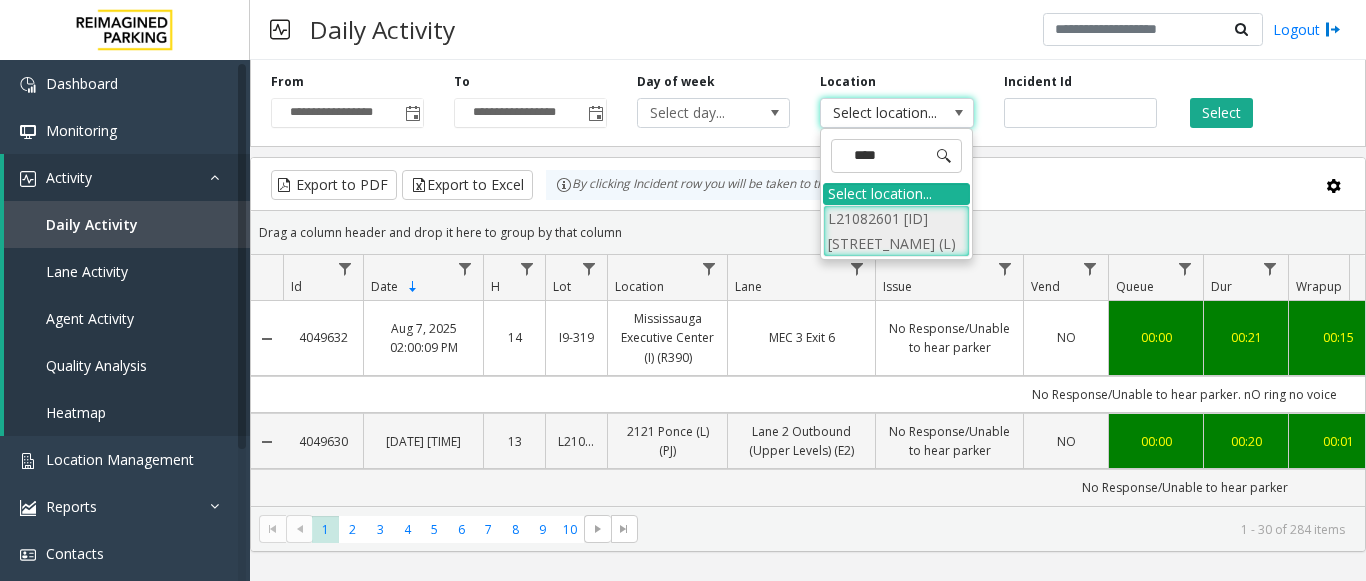 click on "L21082601 [ID] [STREET_NAME] (L)" at bounding box center (896, 231) 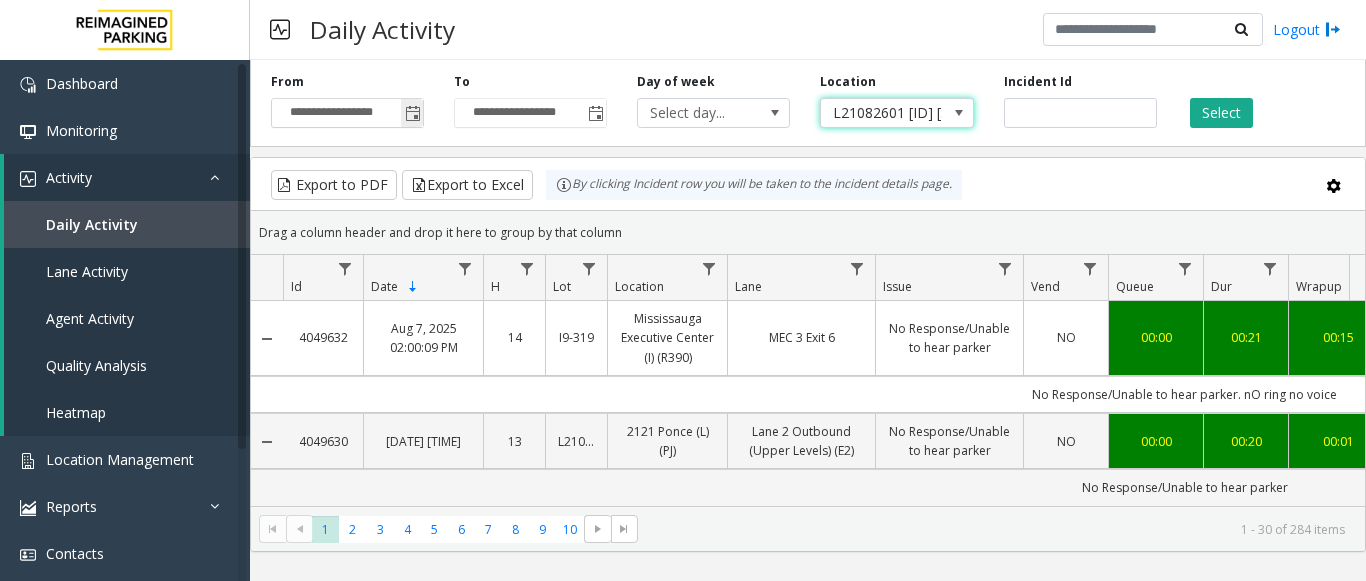 click 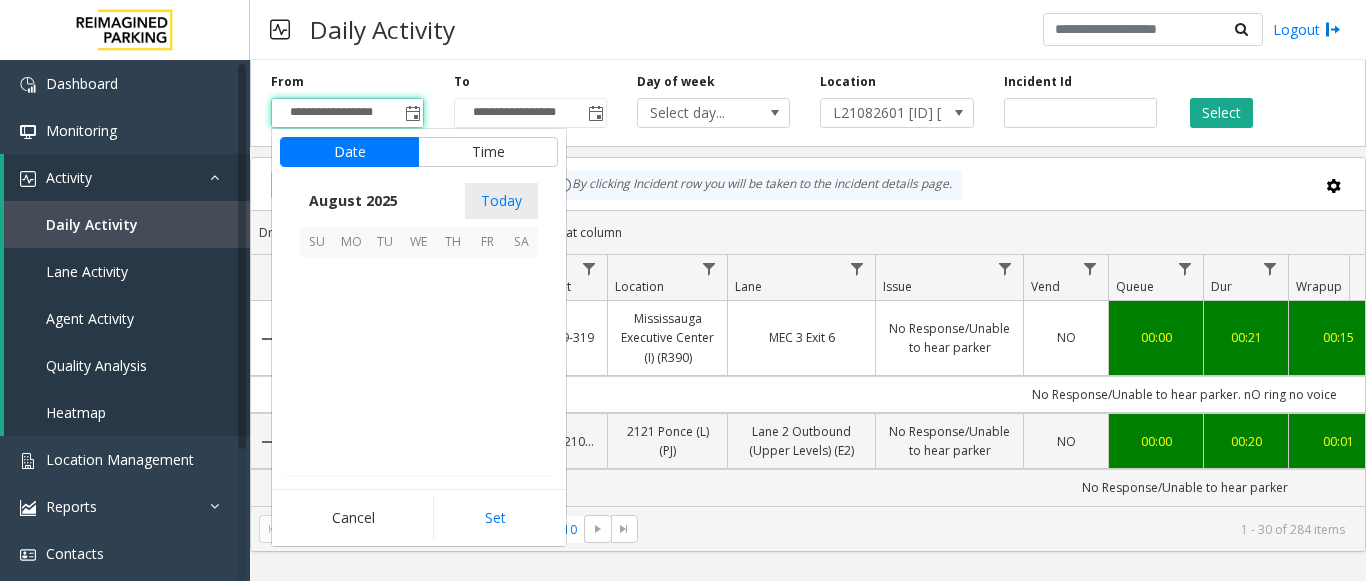 scroll, scrollTop: 358666, scrollLeft: 0, axis: vertical 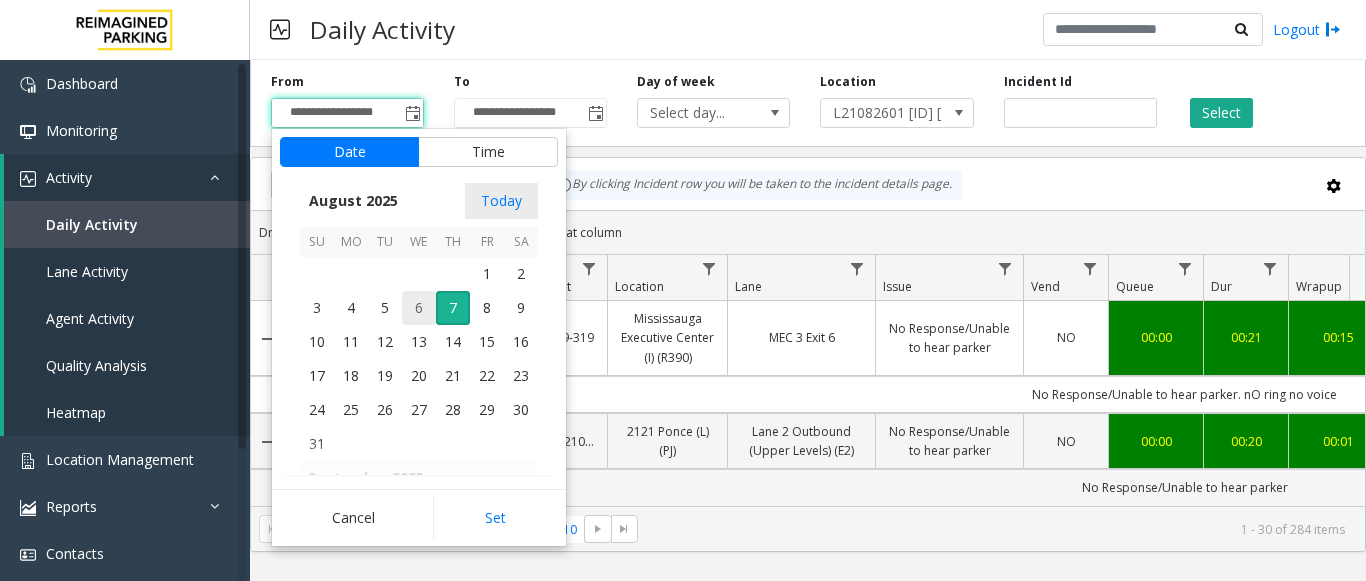 click on "6" at bounding box center [419, 308] 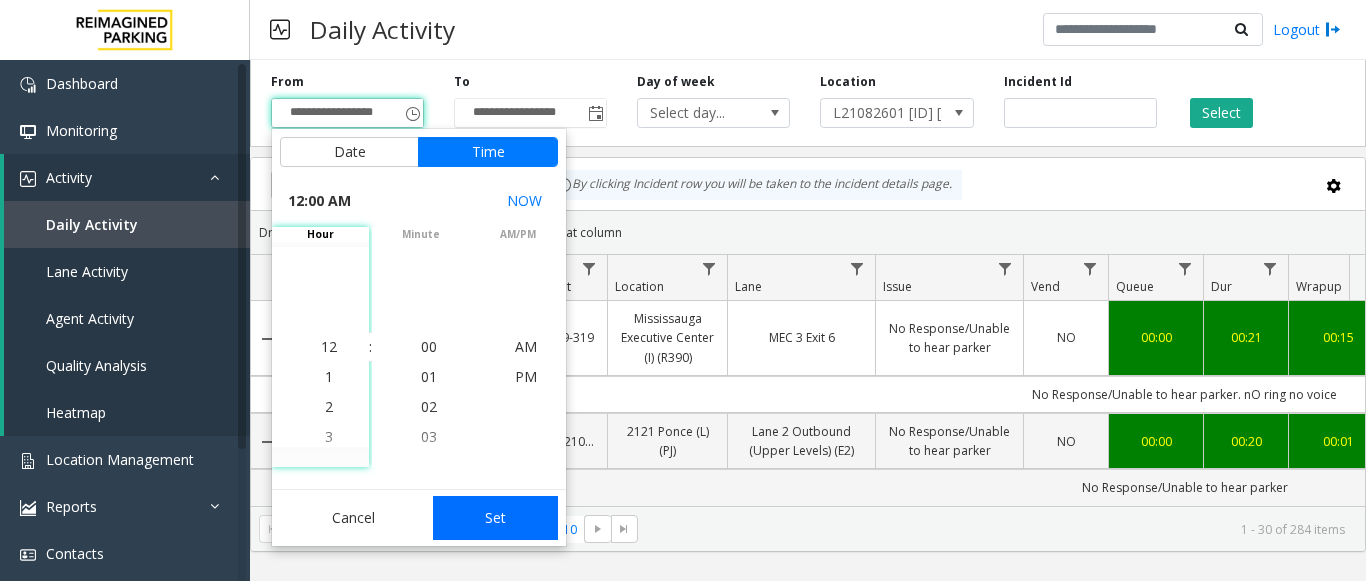 click on "Set" 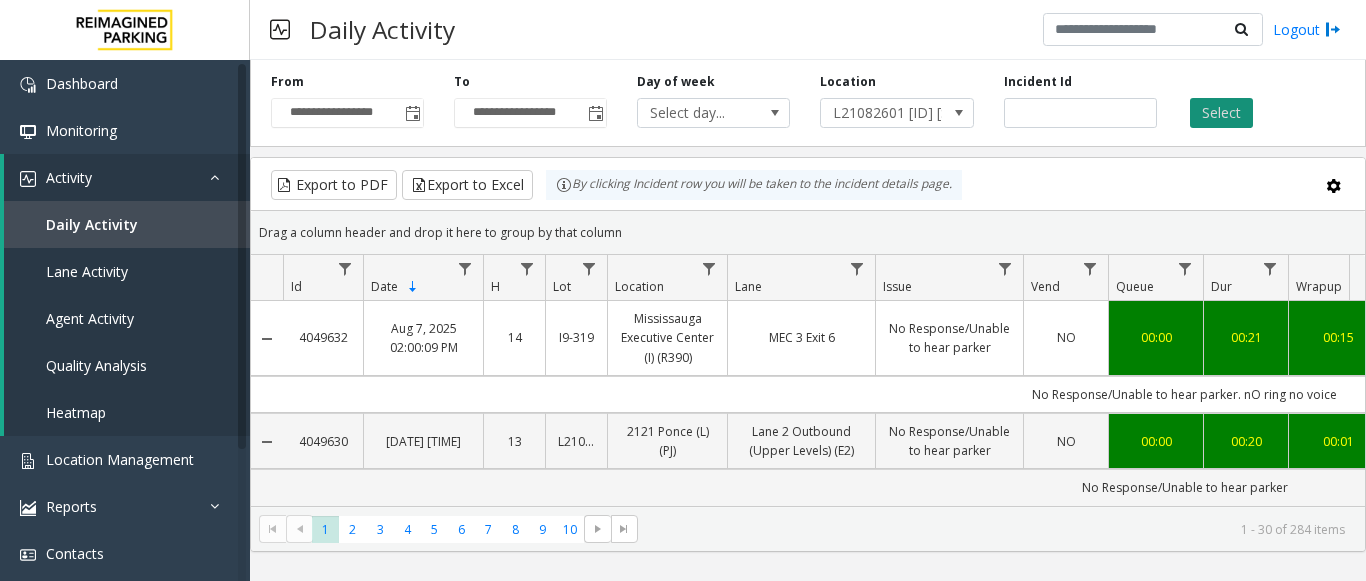 click on "Select" 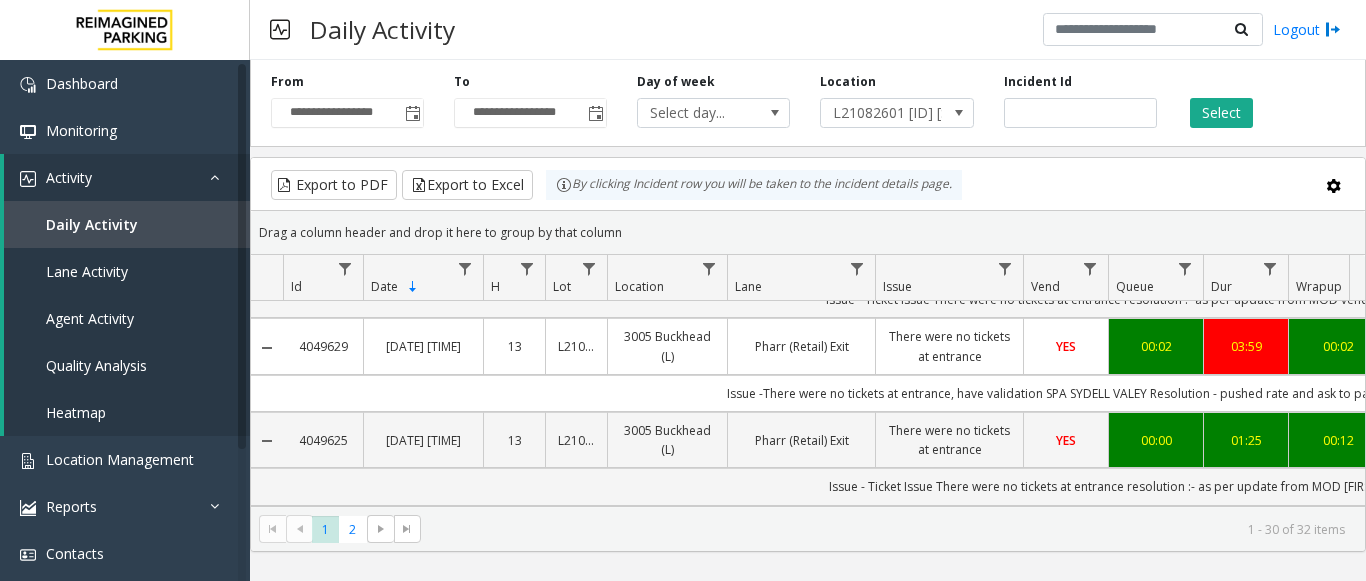 scroll, scrollTop: 200, scrollLeft: 0, axis: vertical 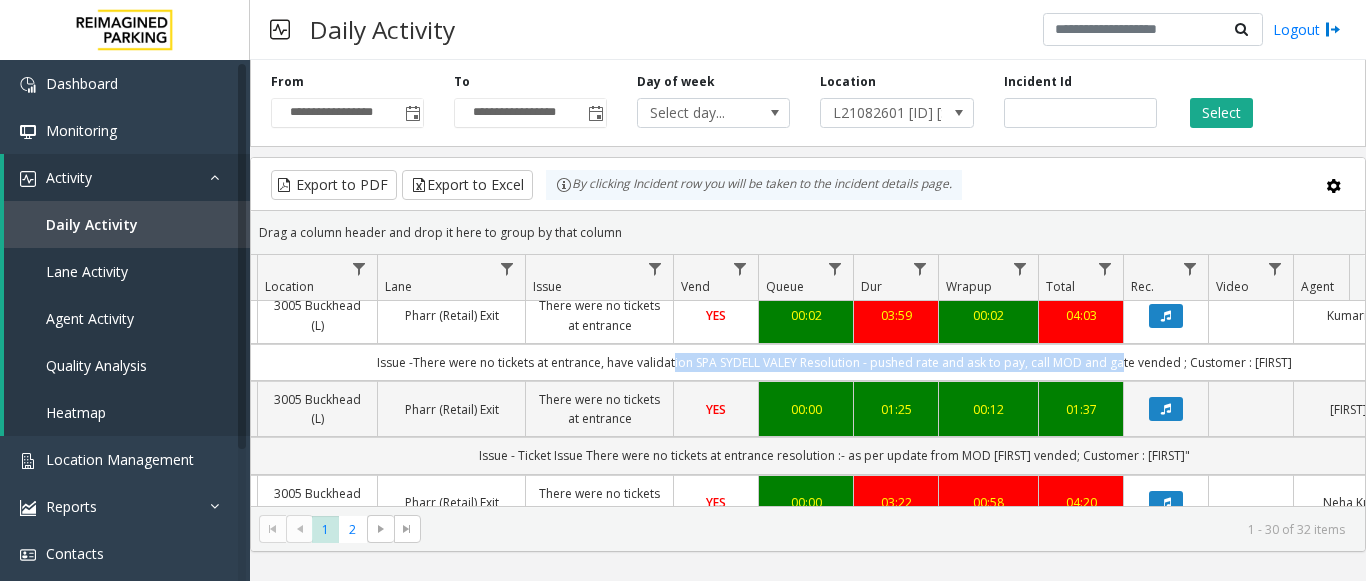drag, startPoint x: 1020, startPoint y: 364, endPoint x: 1349, endPoint y: 374, distance: 329.15195 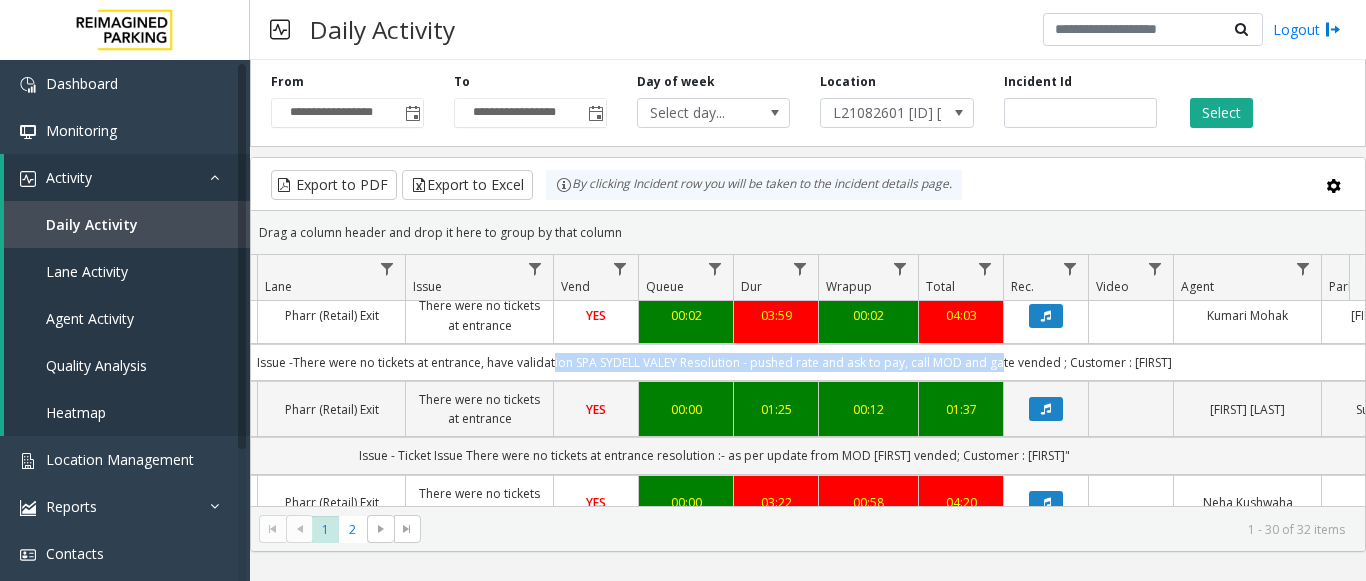 click on "Issue -There were no tickets at entrance, have validation SPA SYDELL VALEY Resolution - pushed rate and ask to pay, call MOD and gate vended ; Customer : [FIRST]" 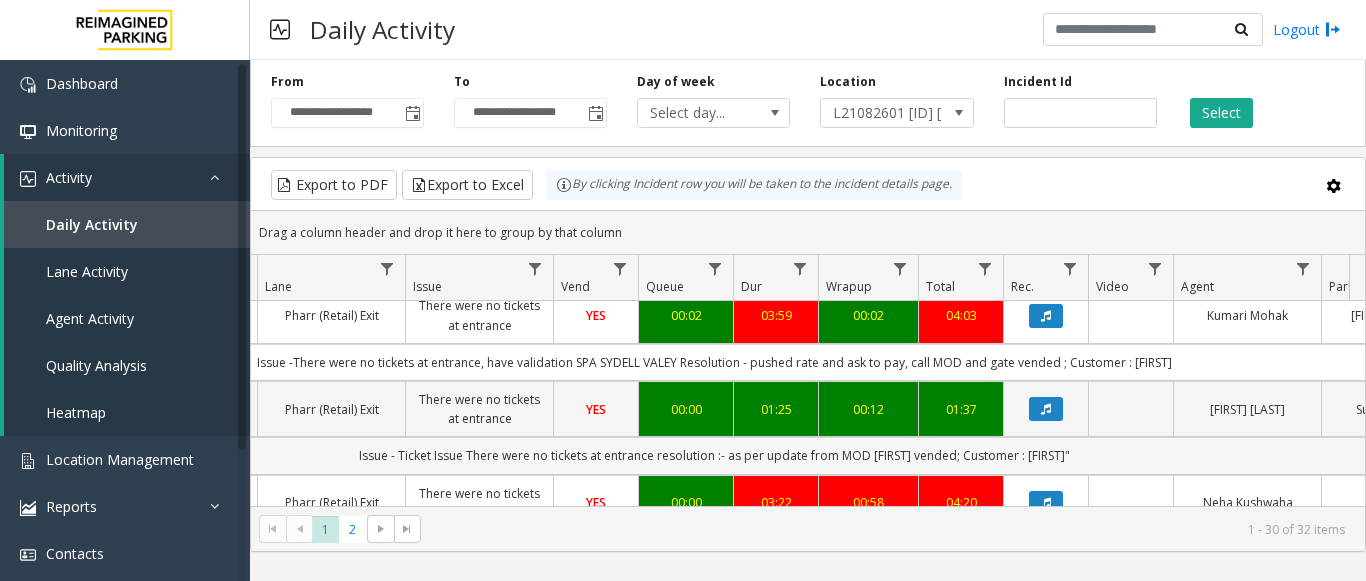 scroll, scrollTop: 300, scrollLeft: 470, axis: both 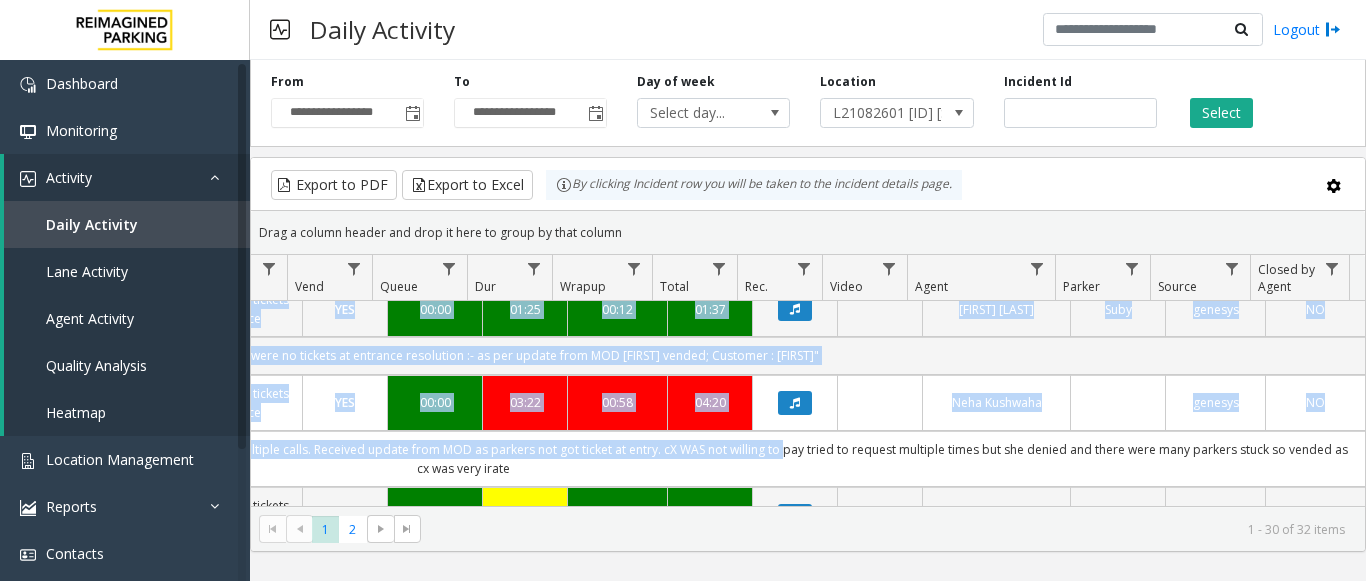 drag, startPoint x: 1014, startPoint y: 452, endPoint x: 1351, endPoint y: 448, distance: 337.02374 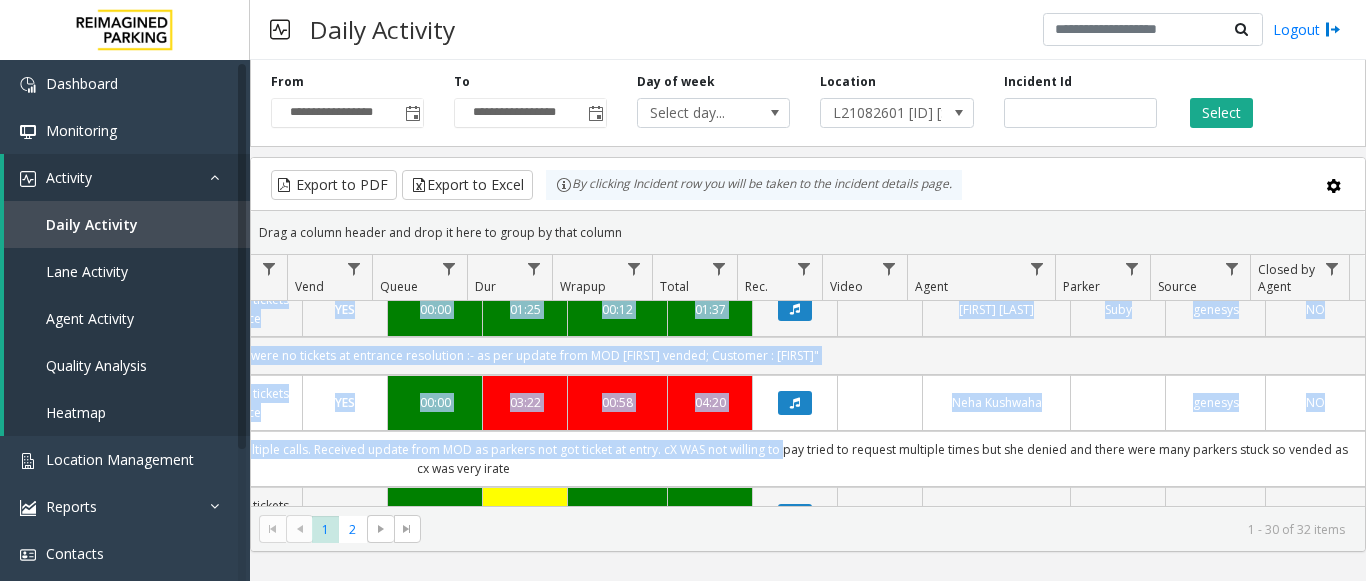 click on "Issue - There were no tickets at entrance
Resolution-pushed the rate and told cx to there is a line of parkers. Getting multiple calls. Received update from MOD as parkers not got ticket at entry. cX WAS not willing to pay tried to request multiple times but she denied and there were many parkers stuck so vended as cx was very irate" 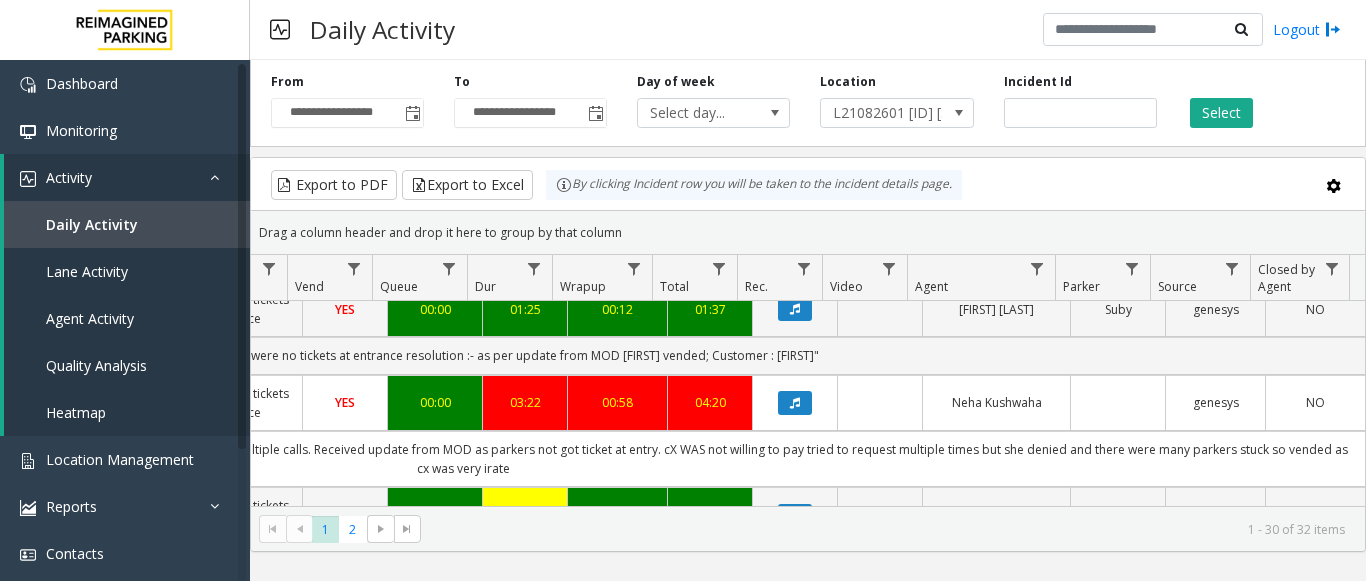 click on "Issue - There were no tickets at entrance
Resolution-pushed the rate and told cx to there is a line of parkers. Getting multiple calls. Received update from MOD as parkers not got ticket at entry. cX WAS not willing to pay tried to request multiple times but she denied and there were many parkers stuck so vended as cx was very irate" 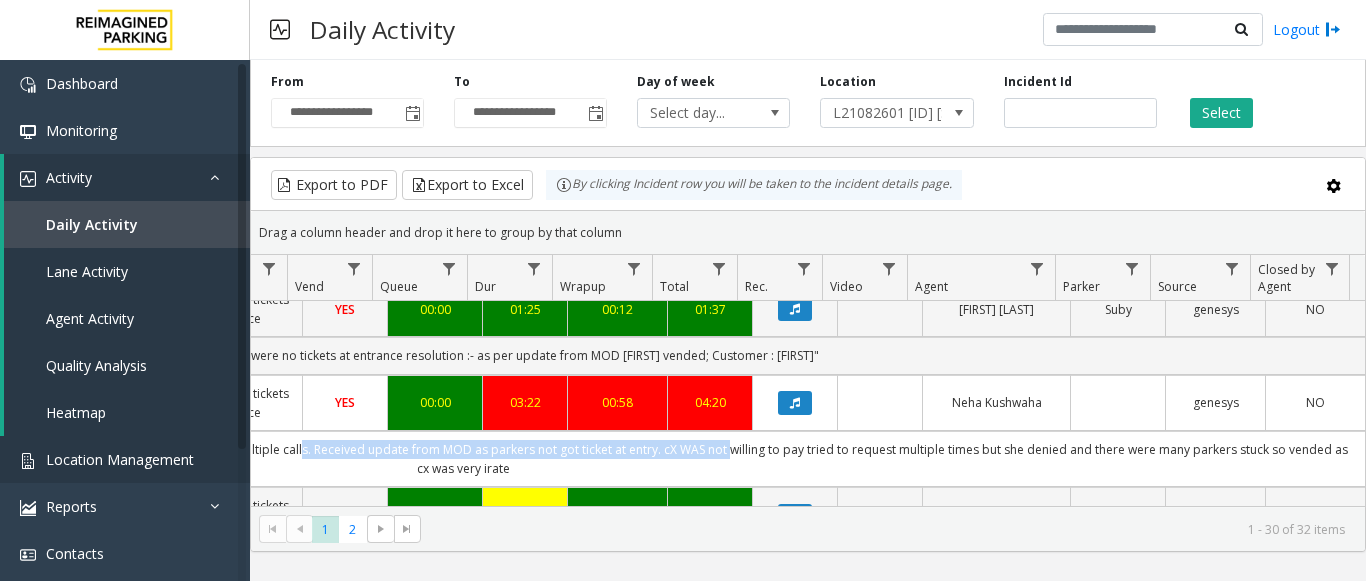 scroll, scrollTop: 300, scrollLeft: 672, axis: both 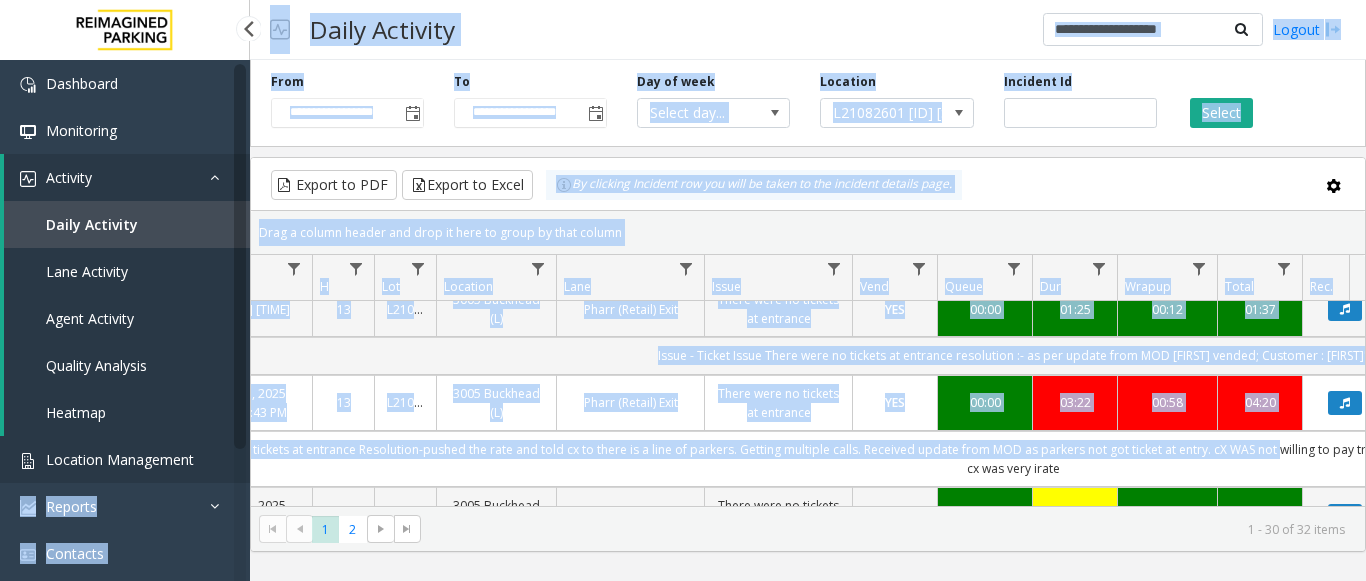 drag, startPoint x: 700, startPoint y: 452, endPoint x: 243, endPoint y: 457, distance: 457.02734 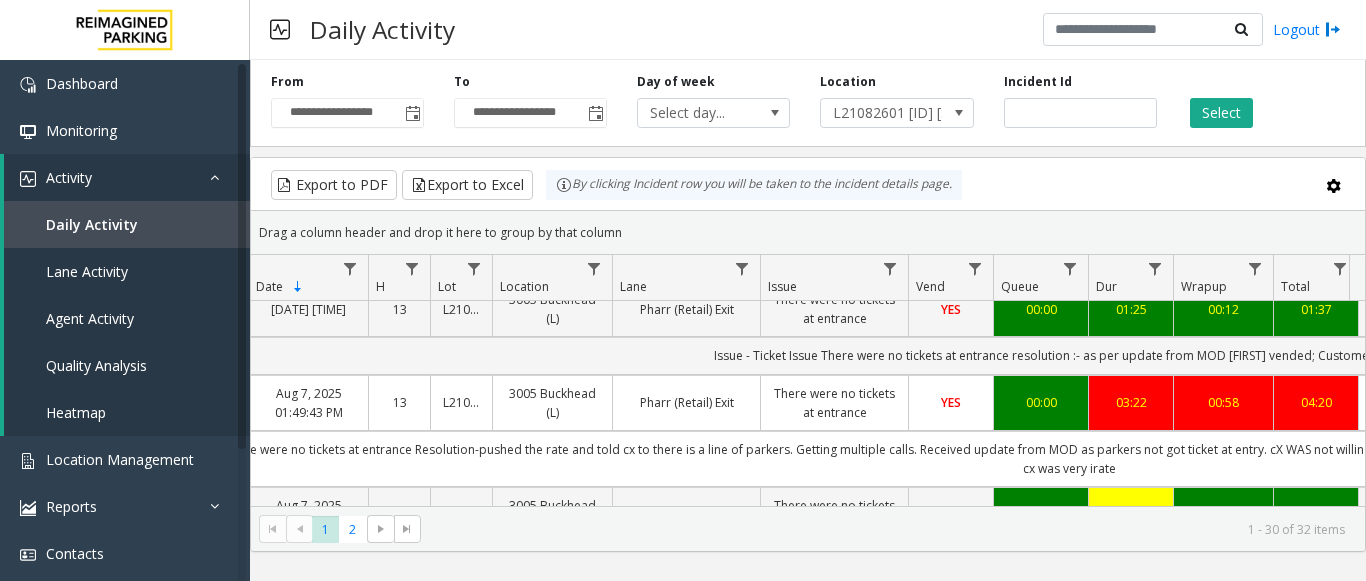click on "Issue - There were no tickets at entrance
Resolution-pushed the rate and told cx to there is a line of parkers. Getting multiple calls. Received update from MOD as parkers not got ticket at entry. cX WAS not willing to pay tried to request multiple times but she denied and there were many parkers stuck so vended as cx was very irate" 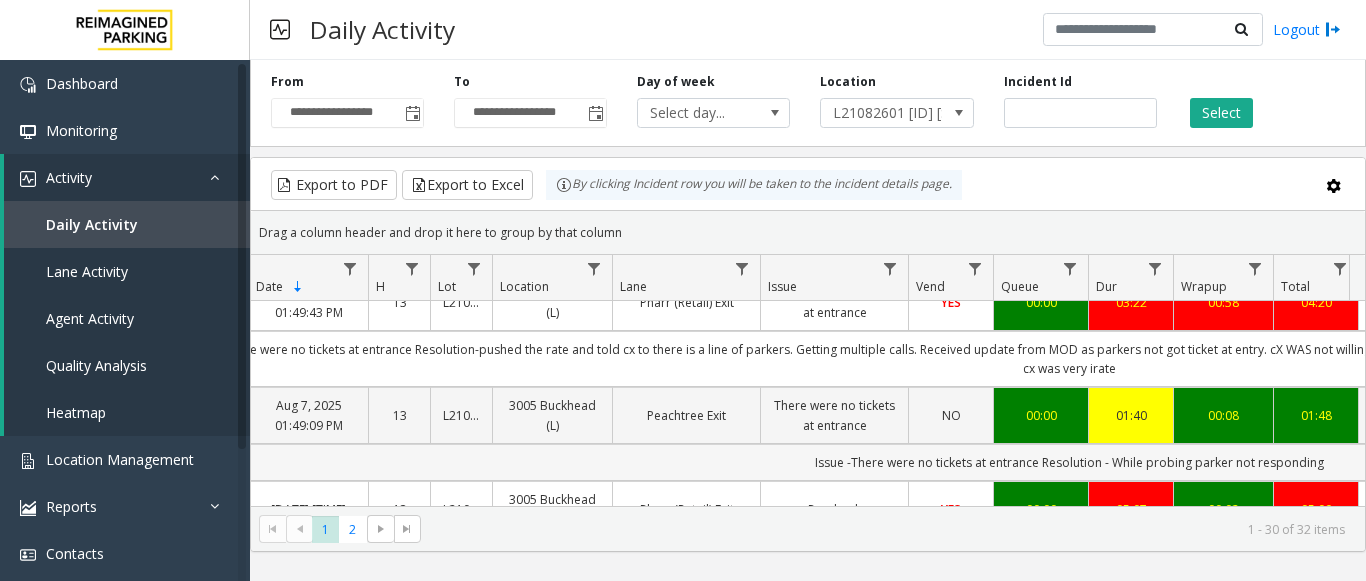 scroll, scrollTop: 500, scrollLeft: 115, axis: both 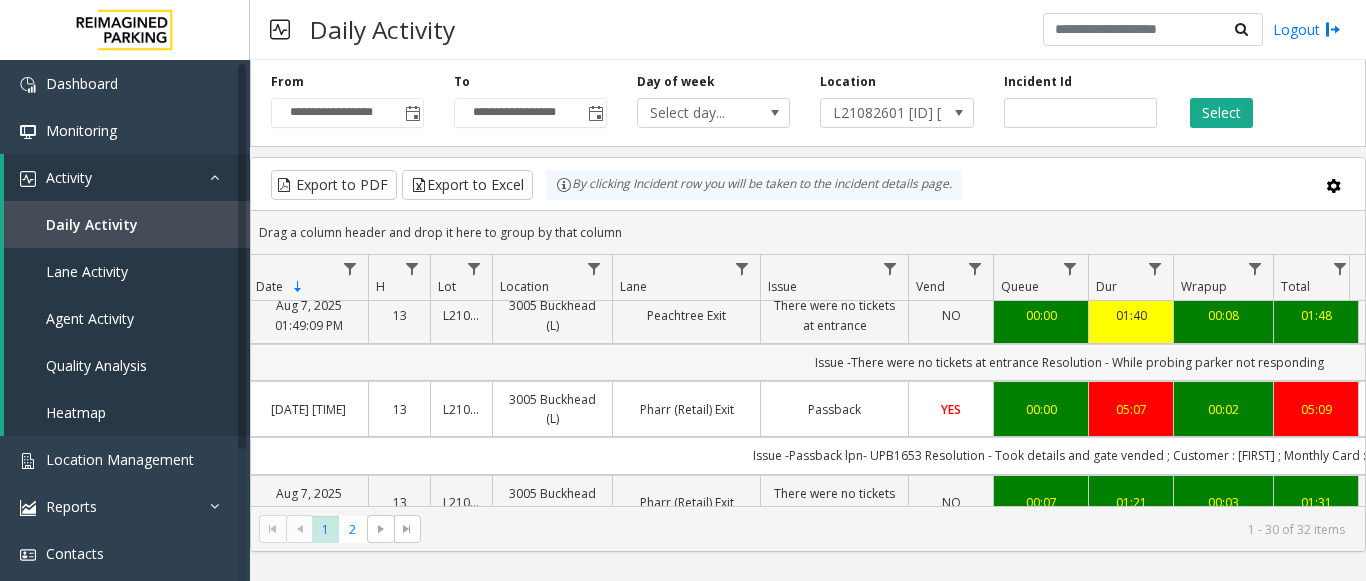 click on "Issue -There were no tickets at entrance
Resolution - While probing parker not responding" 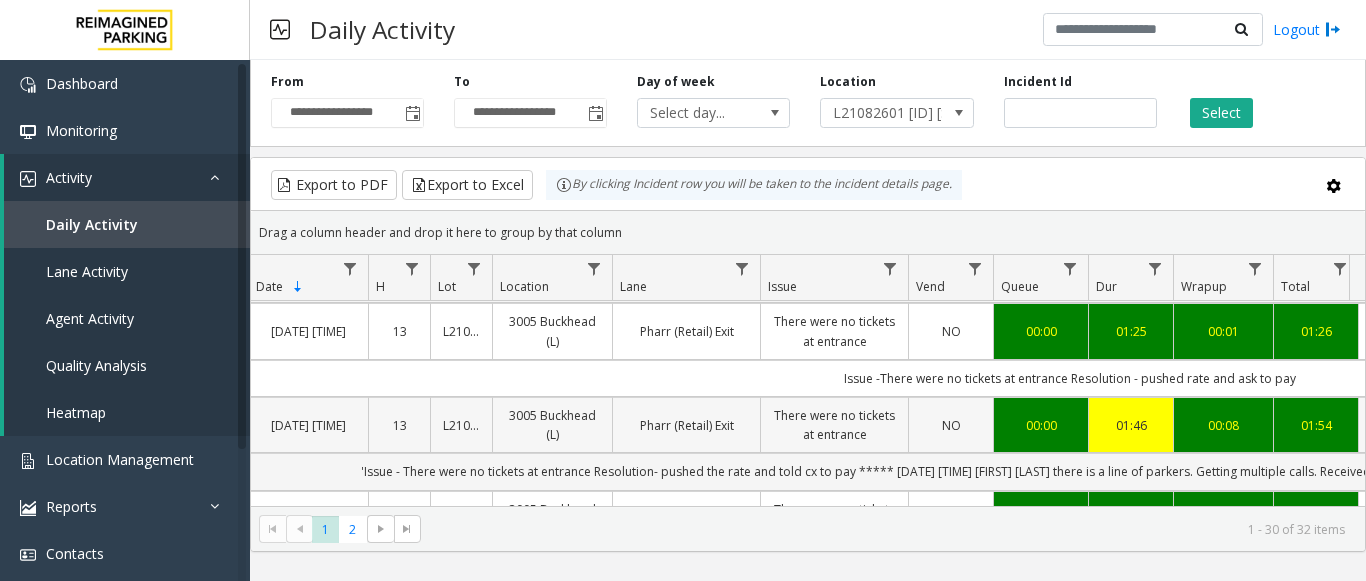 scroll, scrollTop: 800, scrollLeft: 115, axis: both 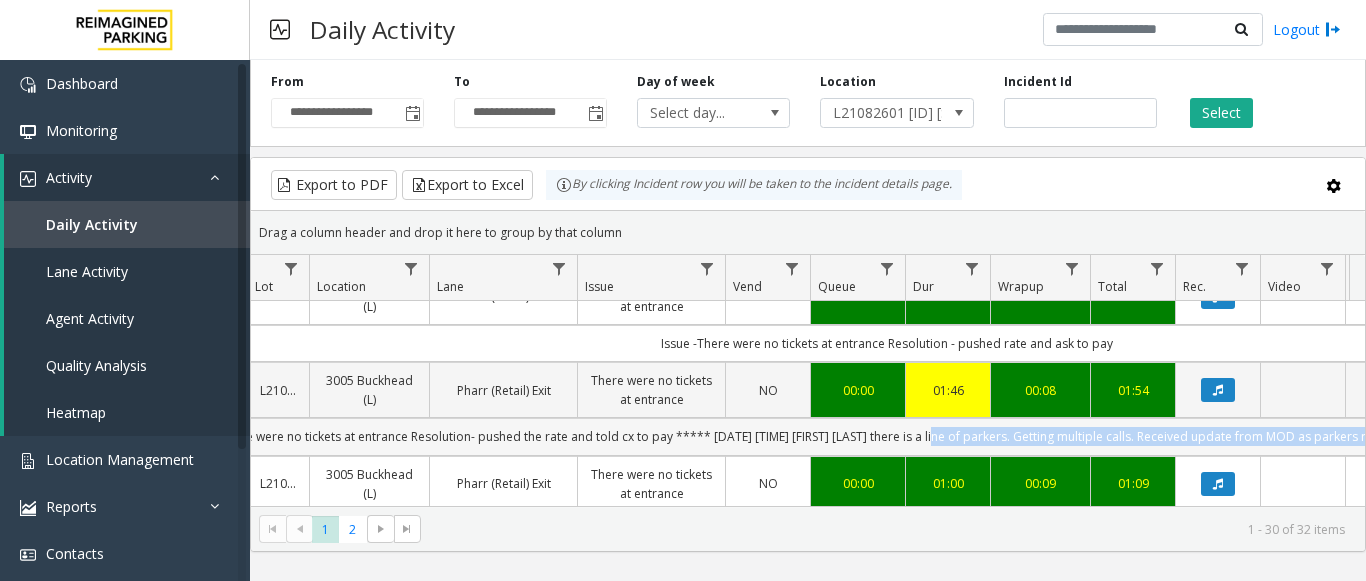 drag, startPoint x: 1100, startPoint y: 438, endPoint x: 1336, endPoint y: 436, distance: 236.00847 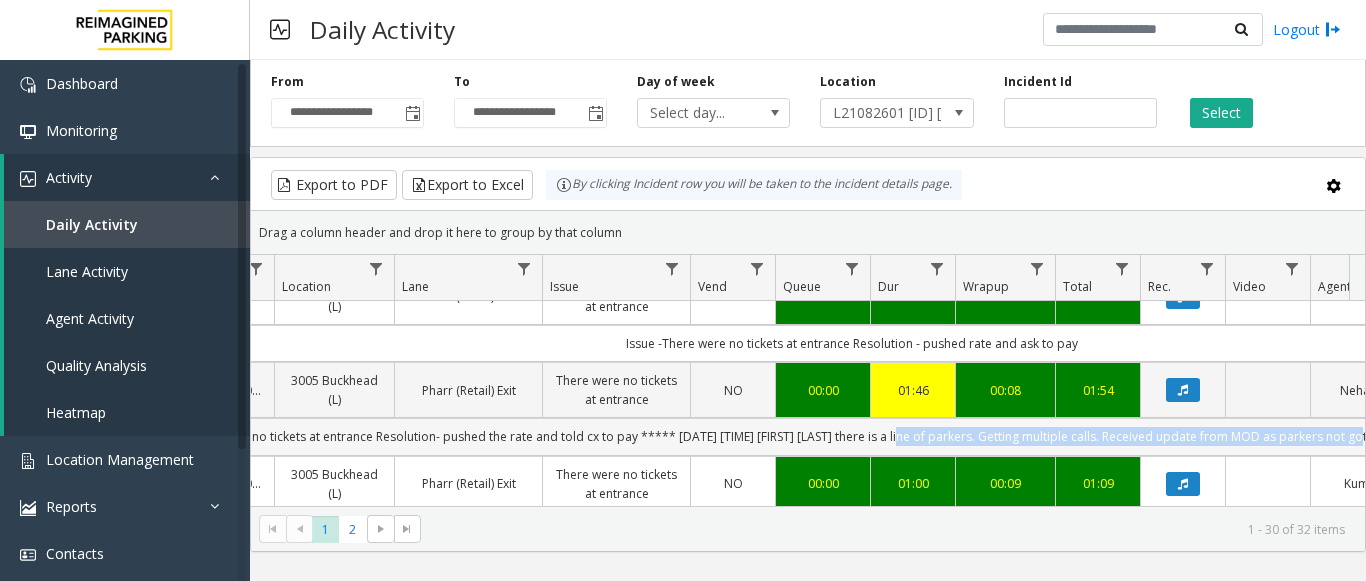 click on "'Issue - There were no tickets at entrance Resolution- pushed the rate and told cx to pay ***** [DATE] [TIME] [FIRST] [LAST] there is a line of parkers. Getting multiple calls. Received update from MOD as parkers not got ticket at entry.'; Customer : [FIRST]" 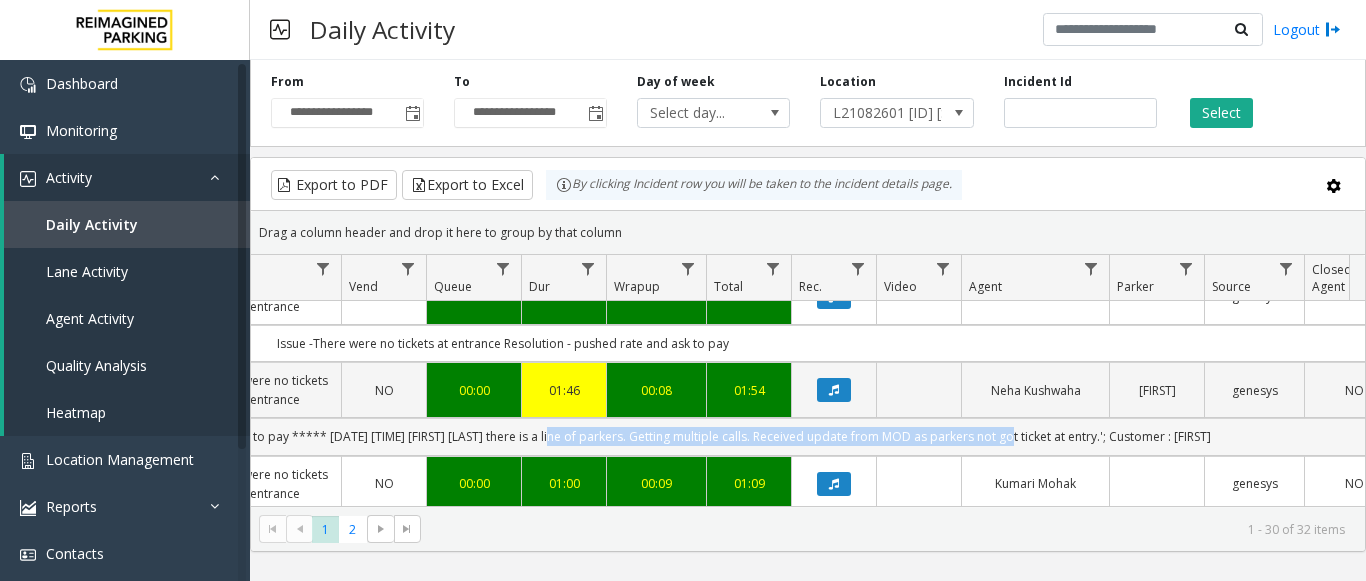 drag, startPoint x: 1267, startPoint y: 438, endPoint x: 1349, endPoint y: 433, distance: 82.1523 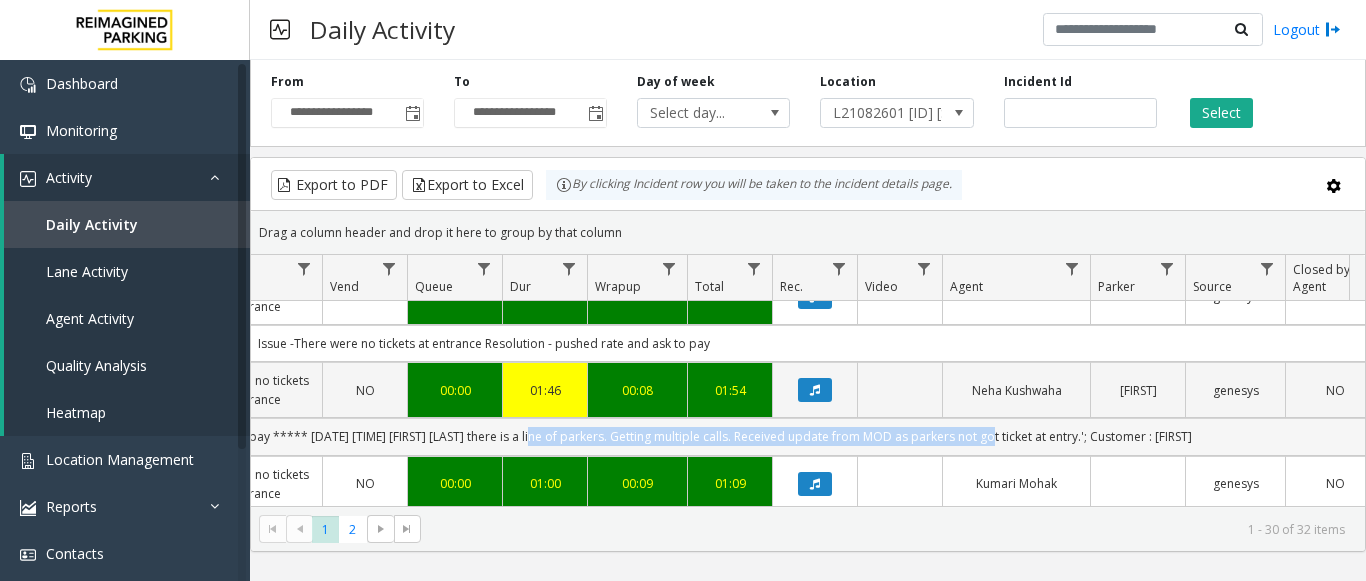 click on "'Issue - There were no tickets at entrance Resolution- pushed the rate and told cx to pay ***** [DATE] [TIME] [FIRST] [LAST] there is a line of parkers. Getting multiple calls. Received update from MOD as parkers not got ticket at entry.'; Customer : [FIRST]" 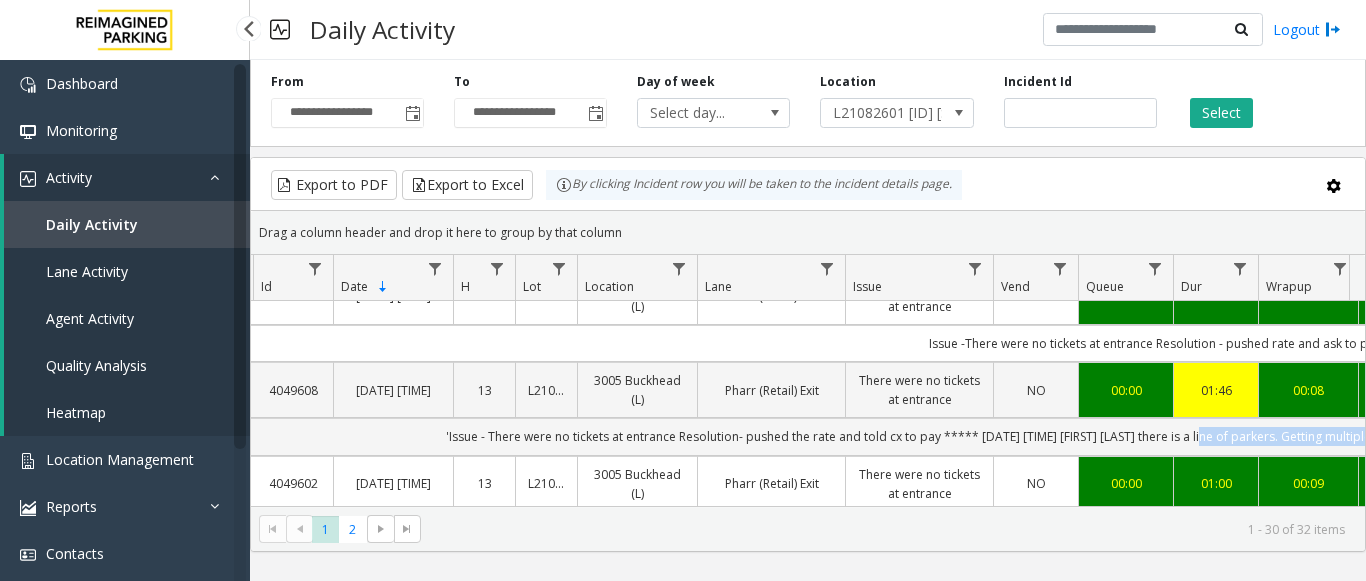 drag, startPoint x: 1237, startPoint y: 440, endPoint x: 241, endPoint y: 435, distance: 996.0126 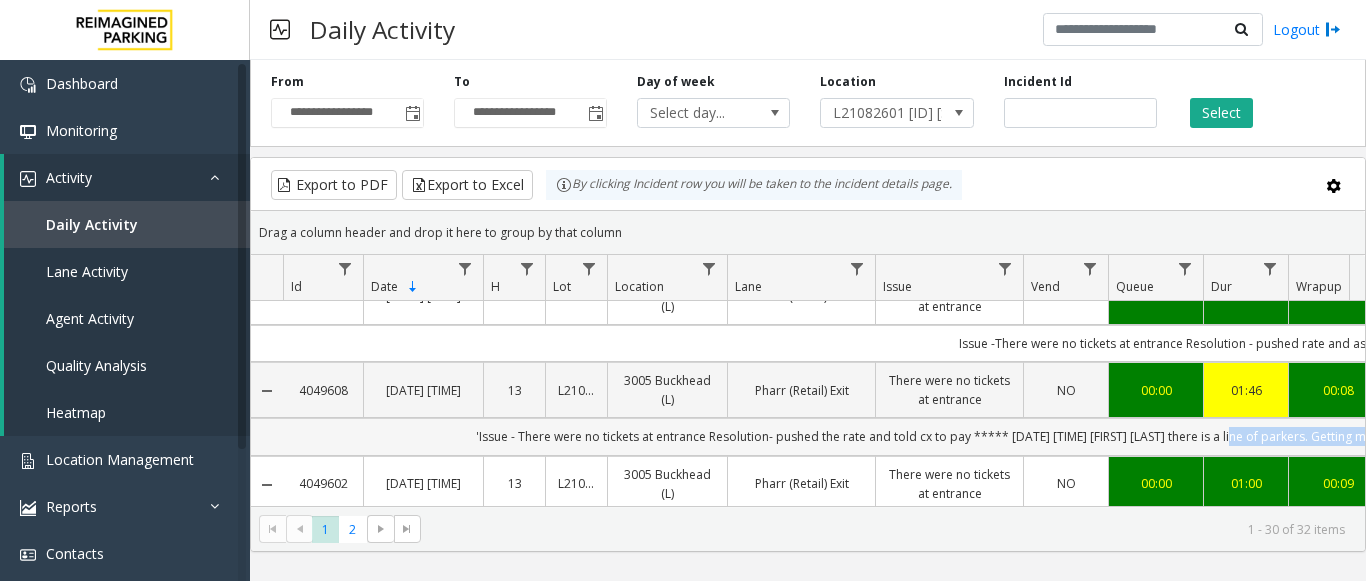 click on "'Issue - There were no tickets at entrance Resolution- pushed the rate and told cx to pay ***** [DATE] [TIME] [FIRST] [LAST] there is a line of parkers. Getting multiple calls. Received update from MOD as parkers not got ticket at entry.'; Customer : [FIRST]" 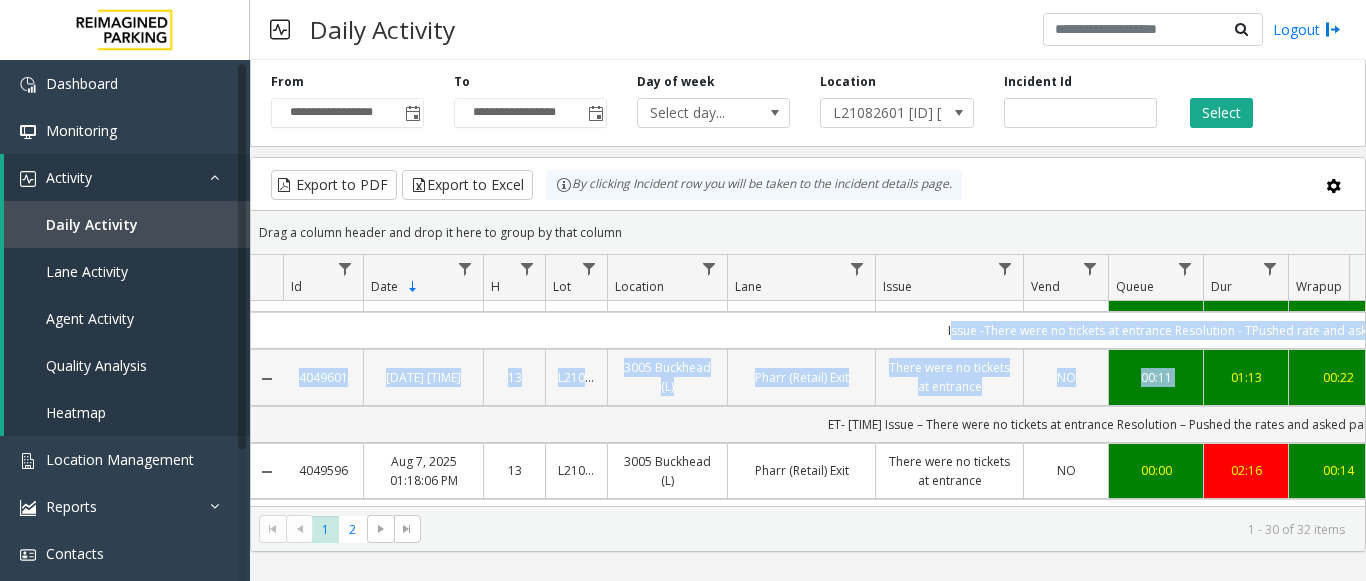 drag, startPoint x: 845, startPoint y: 342, endPoint x: 1222, endPoint y: 351, distance: 377.10742 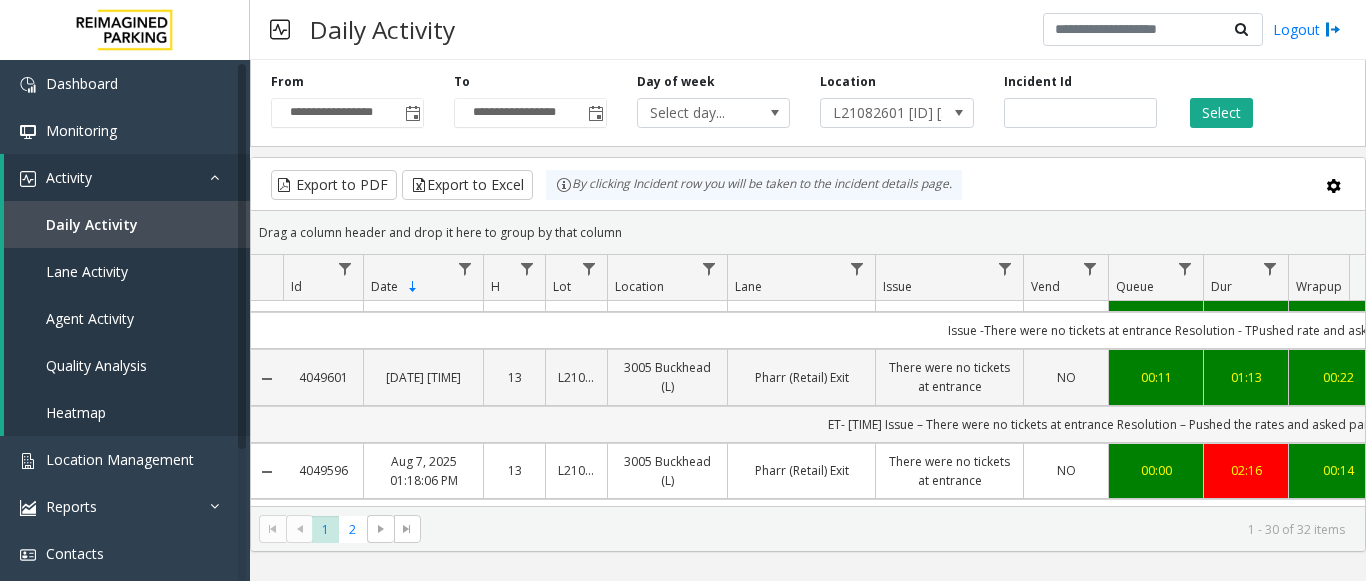 click on "ET- [TIME]
Issue – There were no tickets at entrance
Resolution – Pushed the rates and asked parker to pay and take the exit
ET-" 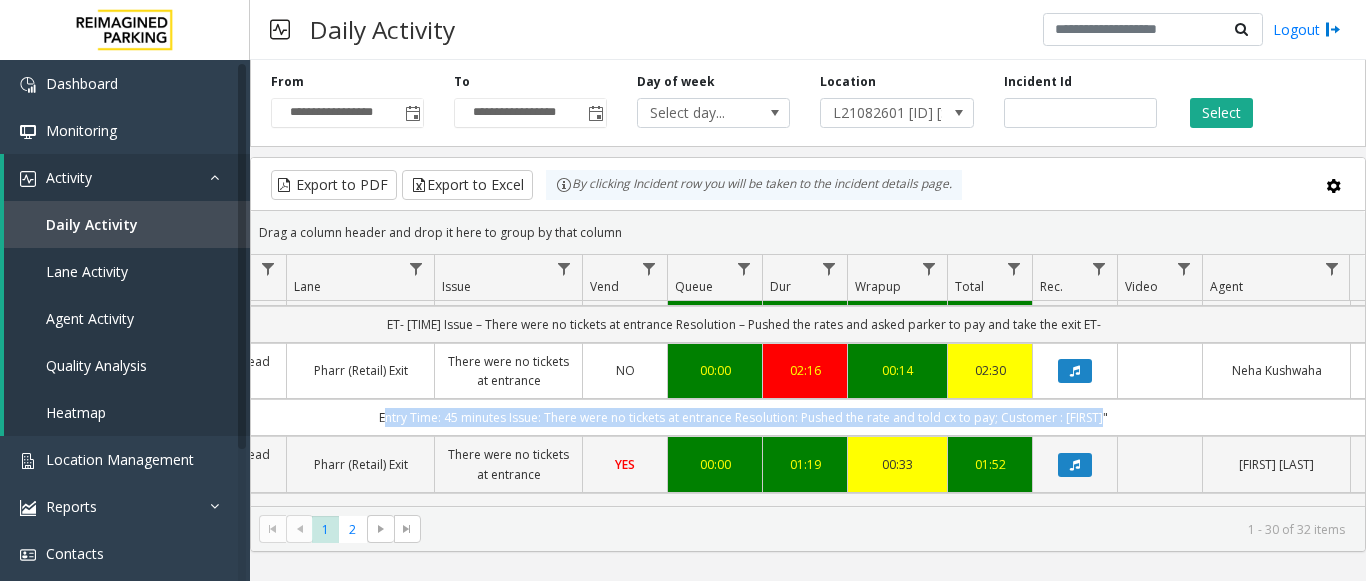 drag, startPoint x: 777, startPoint y: 419, endPoint x: 1365, endPoint y: 425, distance: 588.03064 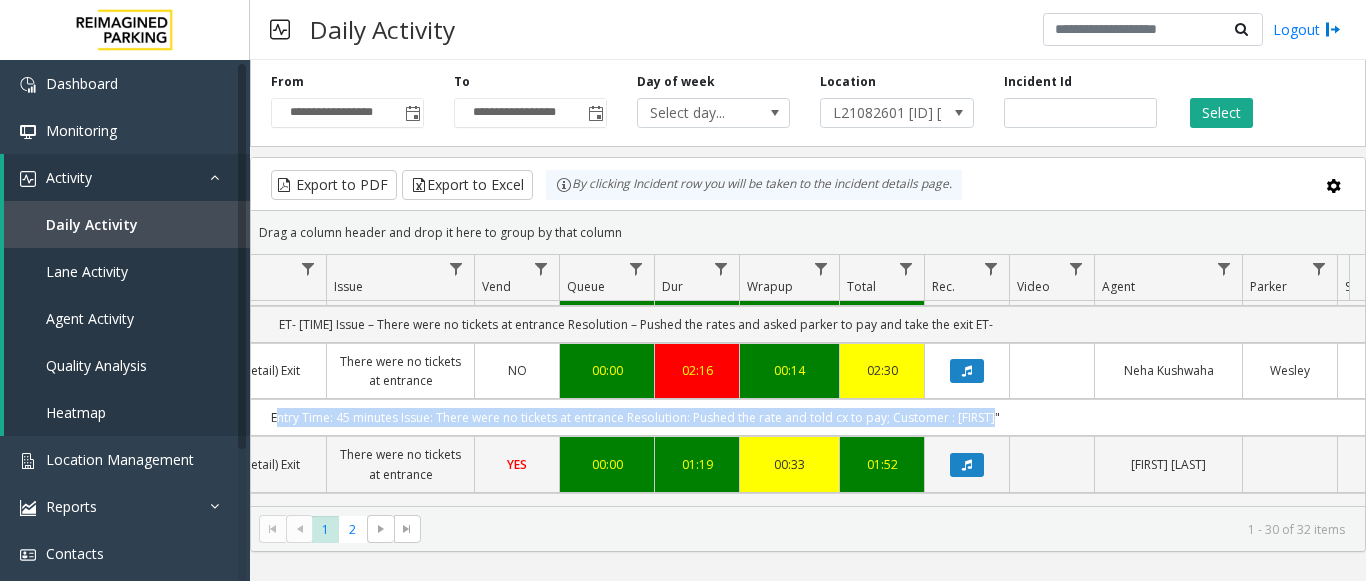 click on "Entry Time: 45 minutes
Issue: There were no tickets at entrance
Resolution: Pushed the rate and told cx to pay; Customer : [FIRST]"" 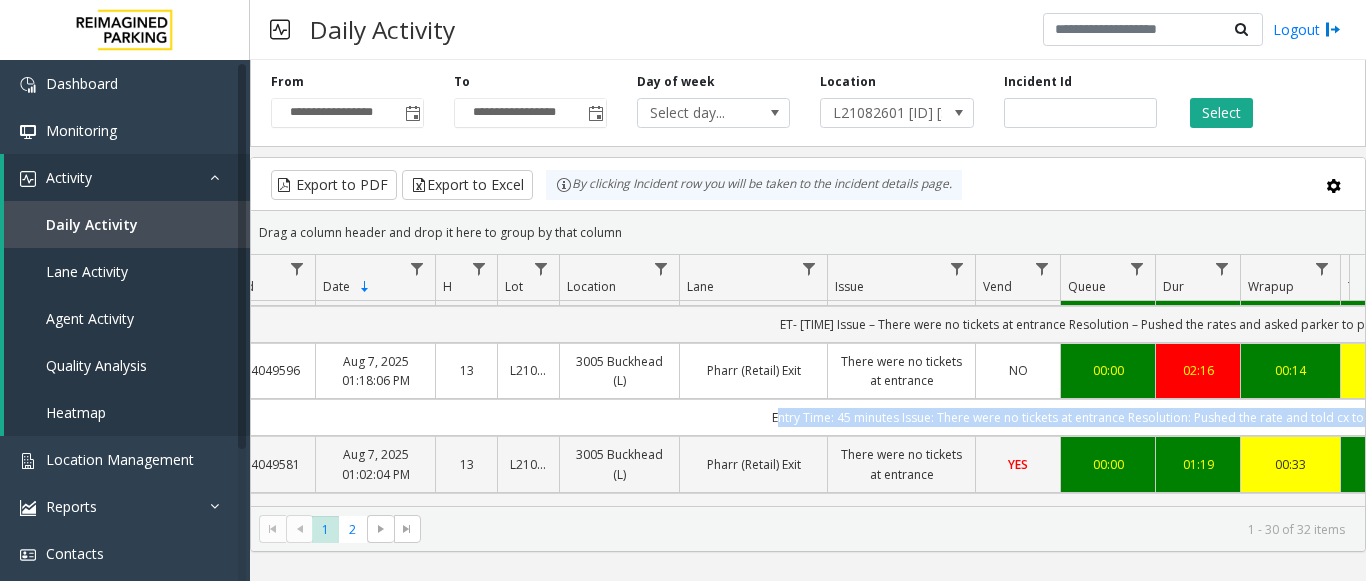 drag, startPoint x: 1034, startPoint y: 417, endPoint x: 260, endPoint y: 414, distance: 774.0058 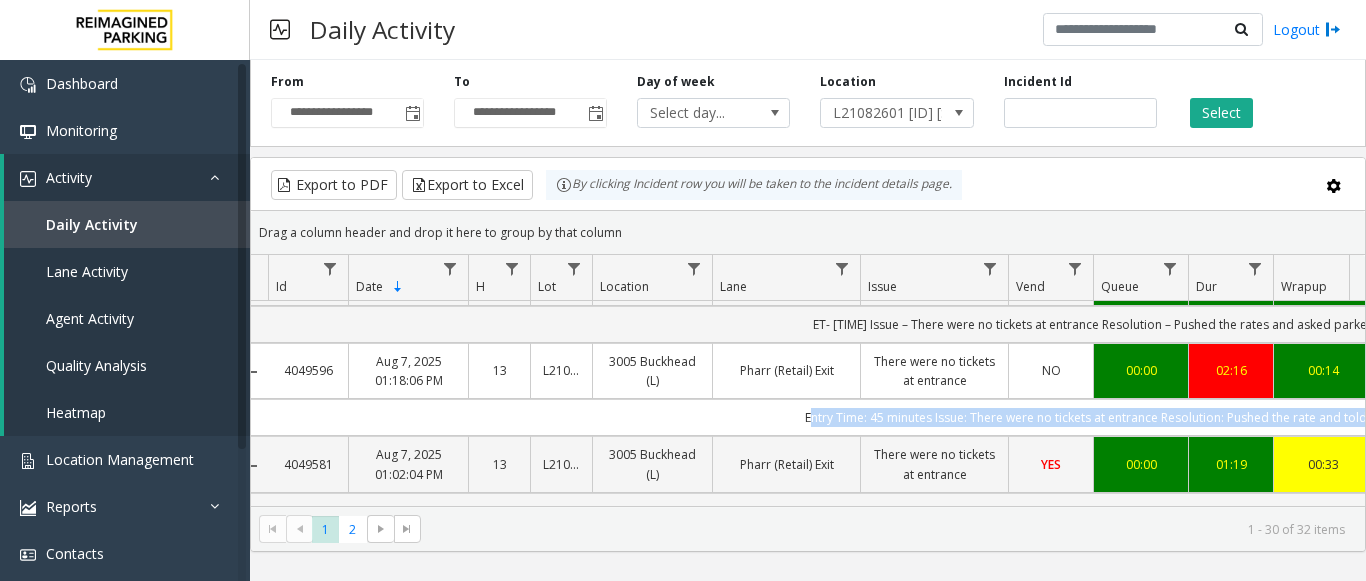 click on "Entry Time: 45 minutes
Issue: There were no tickets at entrance
Resolution: Pushed the rate and told cx to pay; Customer : [FIRST]"" 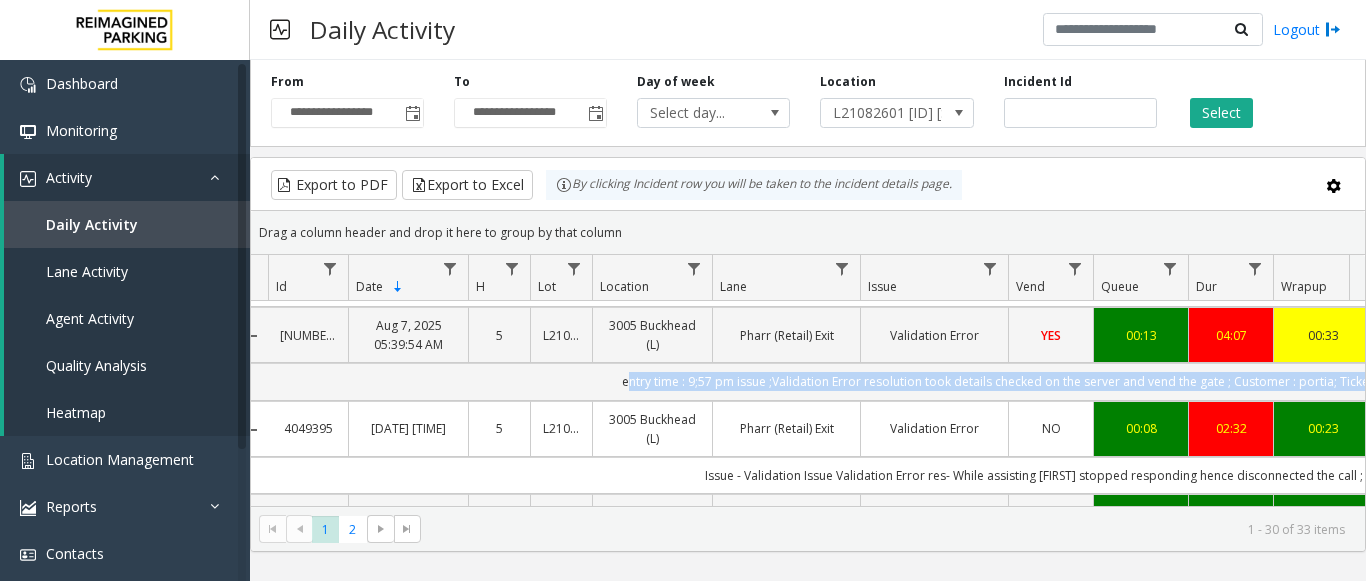 scroll, scrollTop: 1791, scrollLeft: 274, axis: both 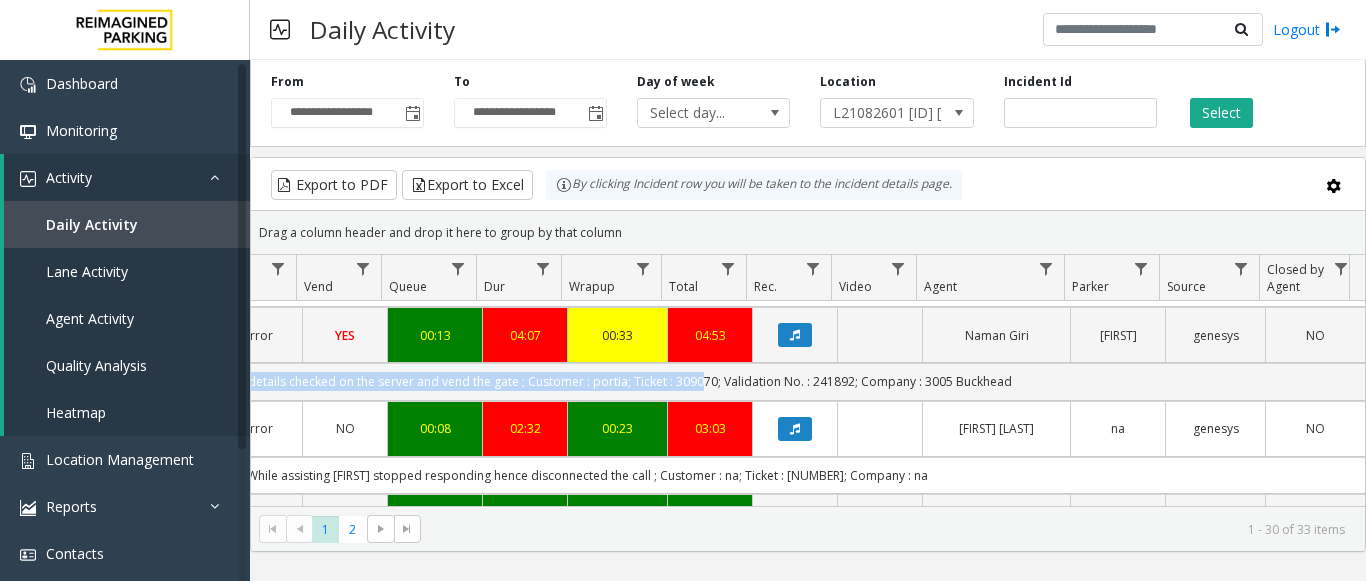 drag, startPoint x: 619, startPoint y: 381, endPoint x: 1377, endPoint y: 376, distance: 758.0165 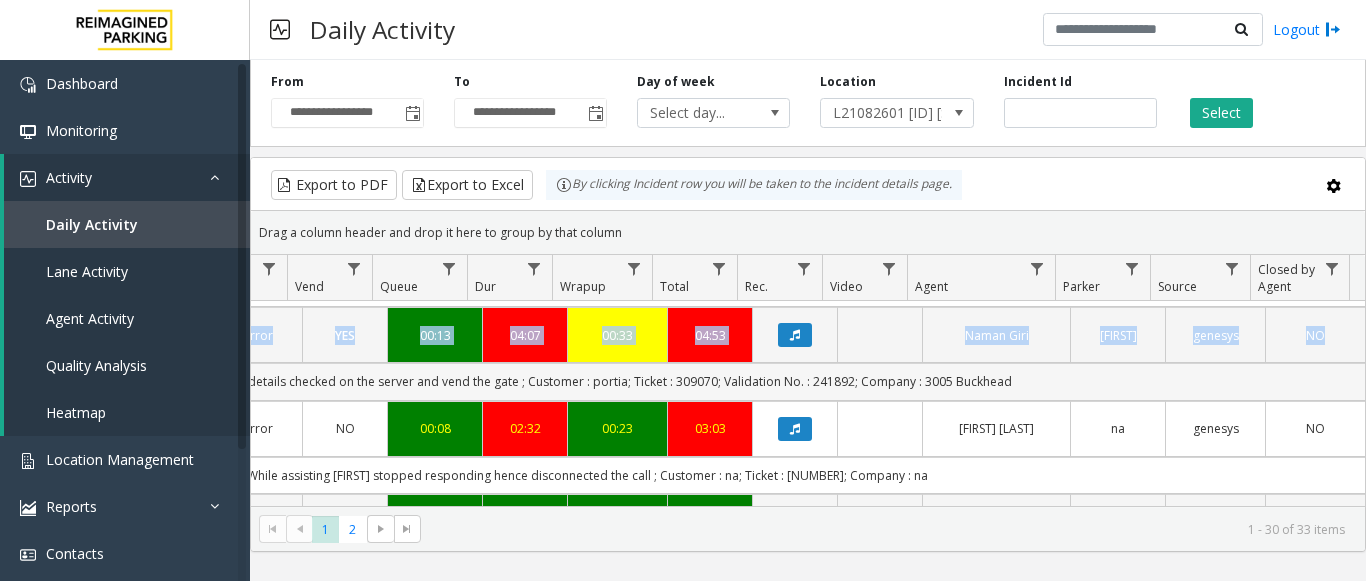 click on "entry time : 9;57 pm
issue ;Validation Error
resolution  took details checked on the server and vend the gate ; Customer : portia; Ticket : 309070; Validation No. : 241892; Company  : 3005 Buckhead" 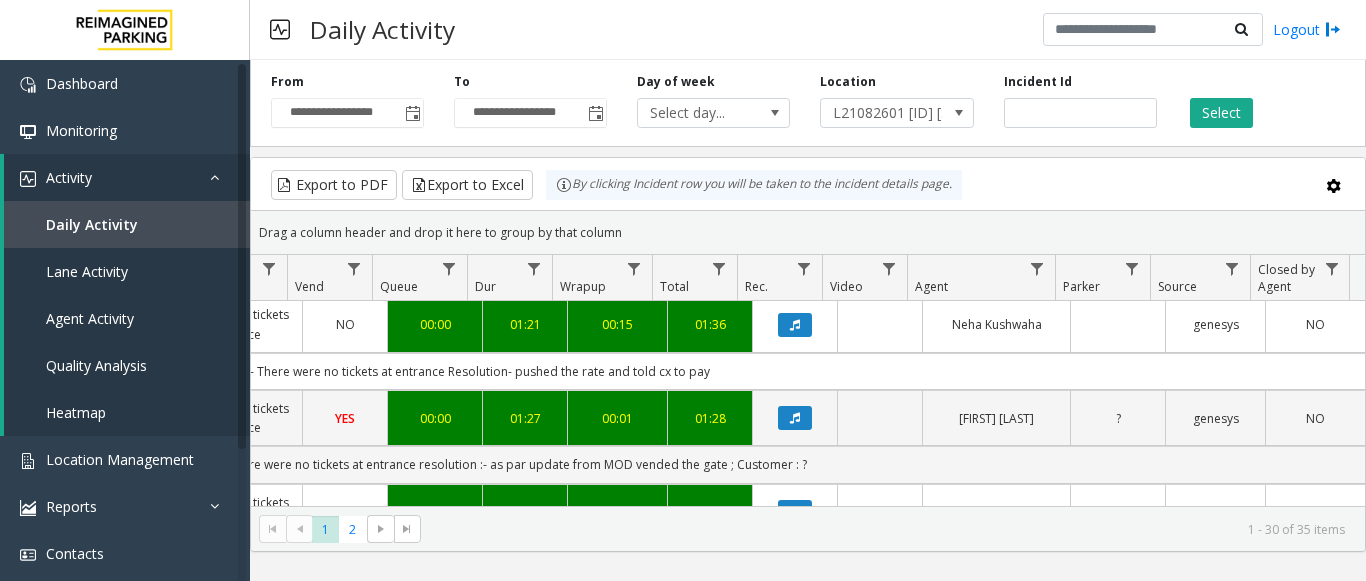 scroll, scrollTop: 0, scrollLeft: 736, axis: horizontal 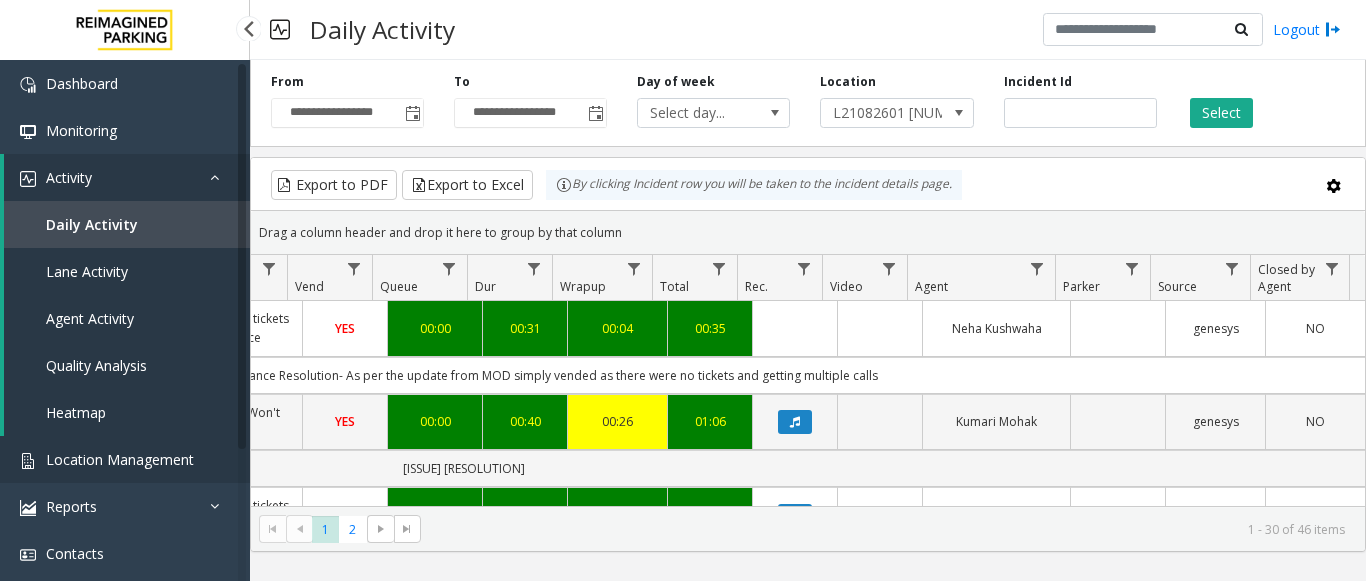 click on "Location Management" at bounding box center (125, 459) 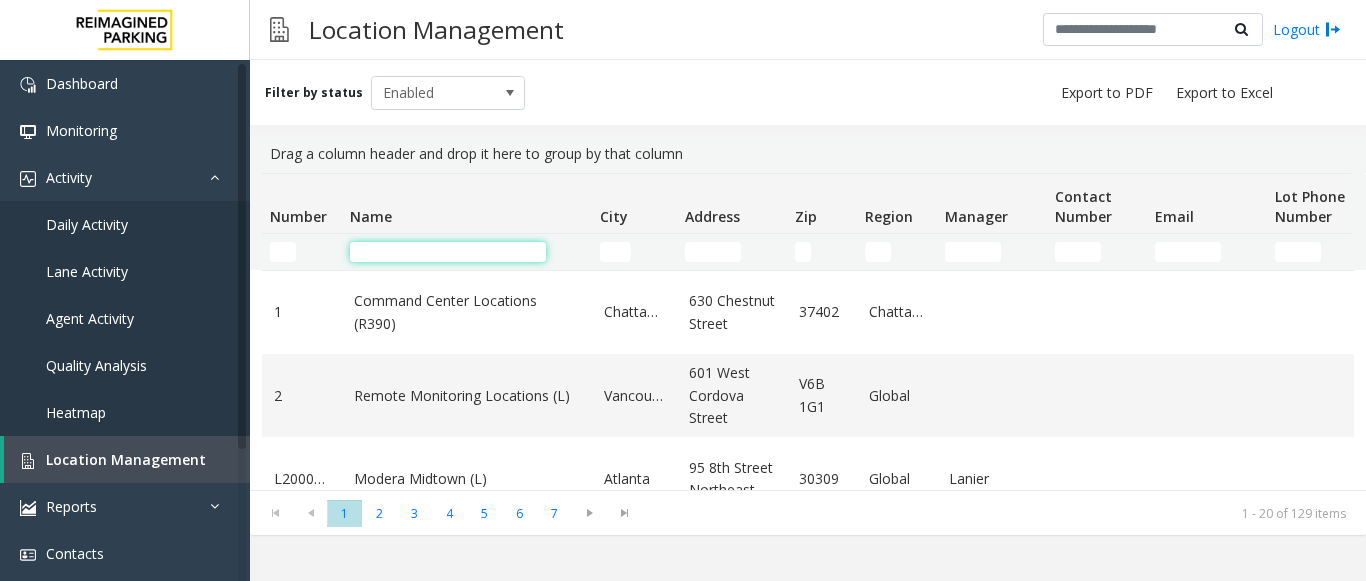 click 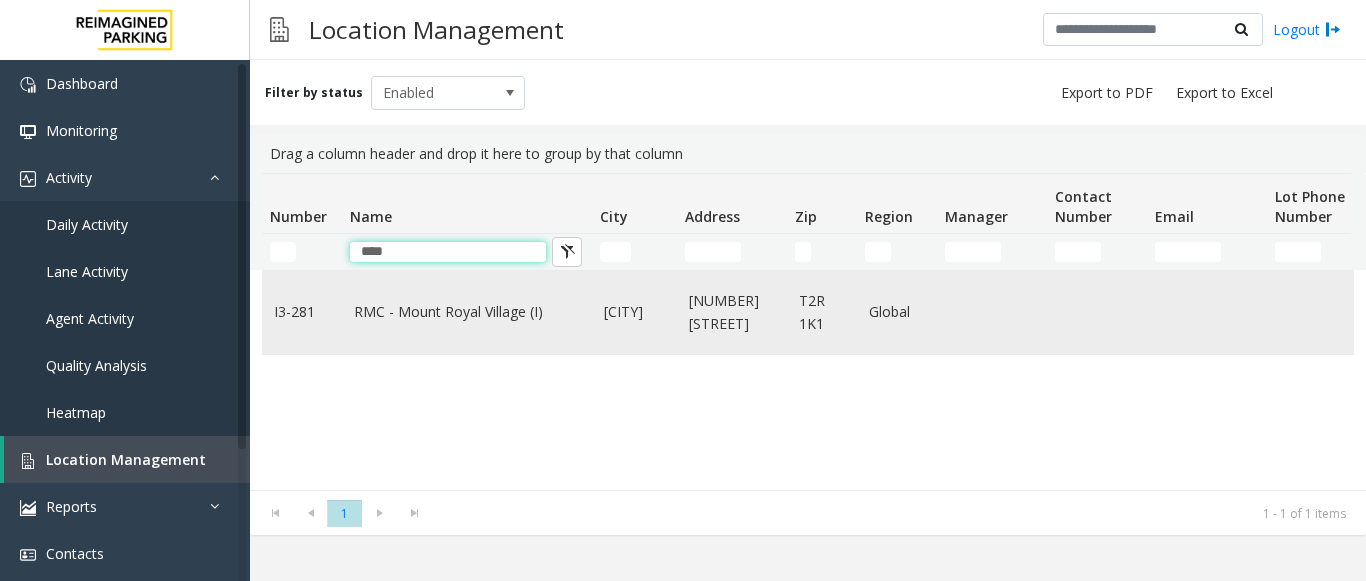 type on "****" 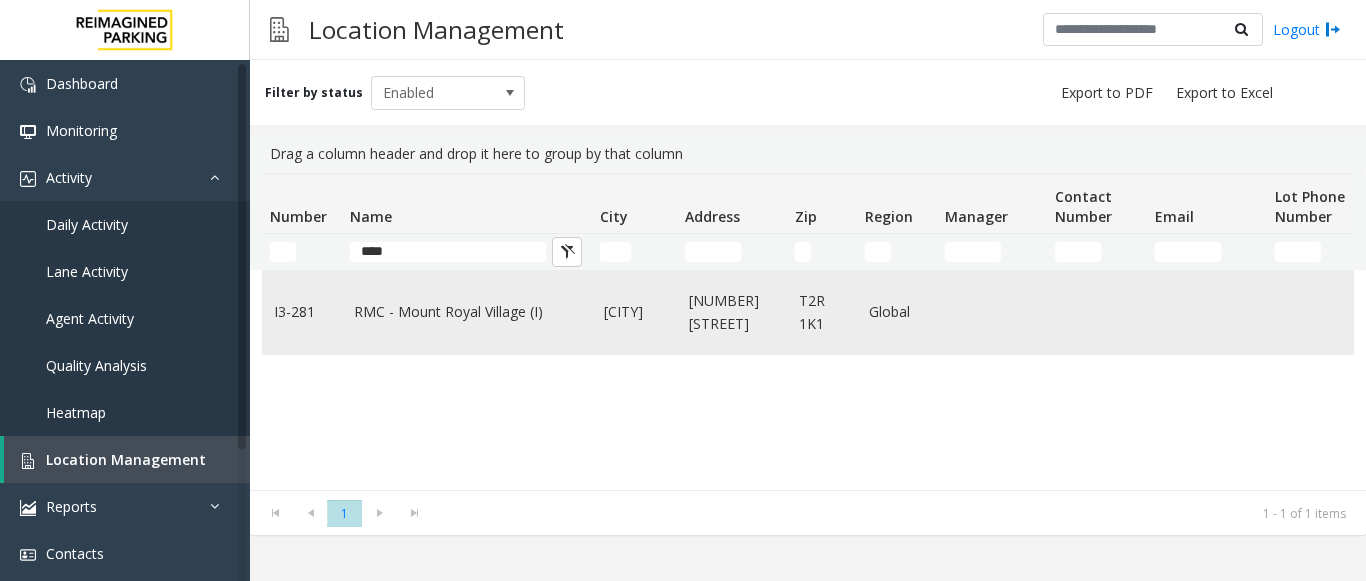 click on "RMC - Mount Royal Village (I)" 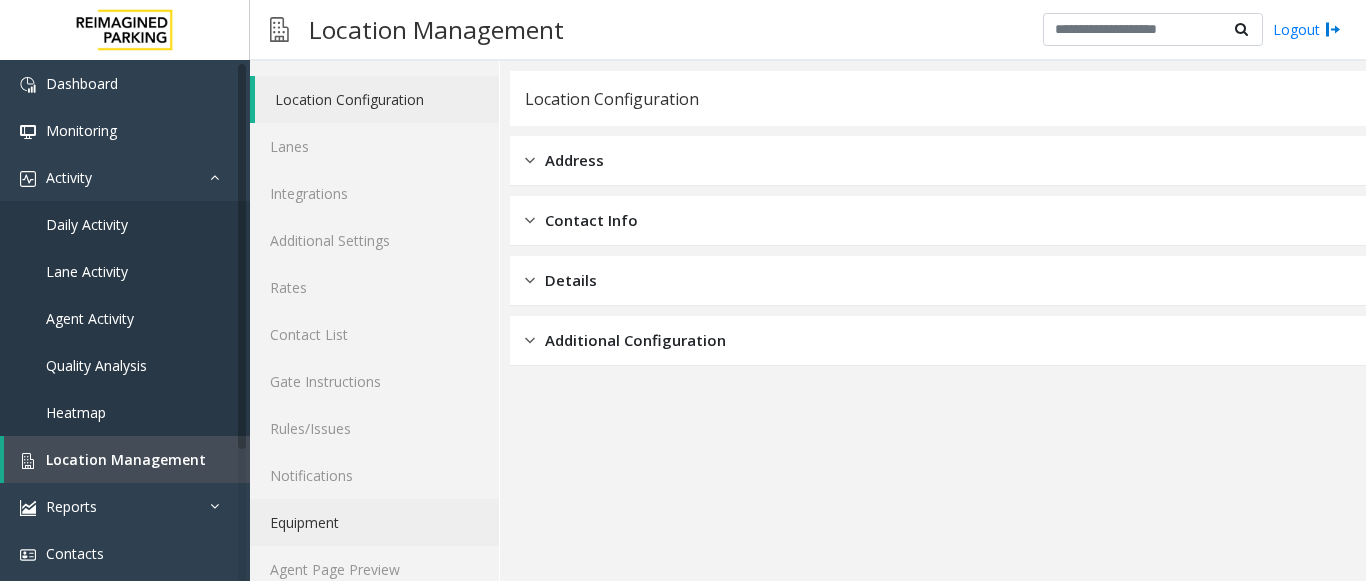 scroll, scrollTop: 78, scrollLeft: 0, axis: vertical 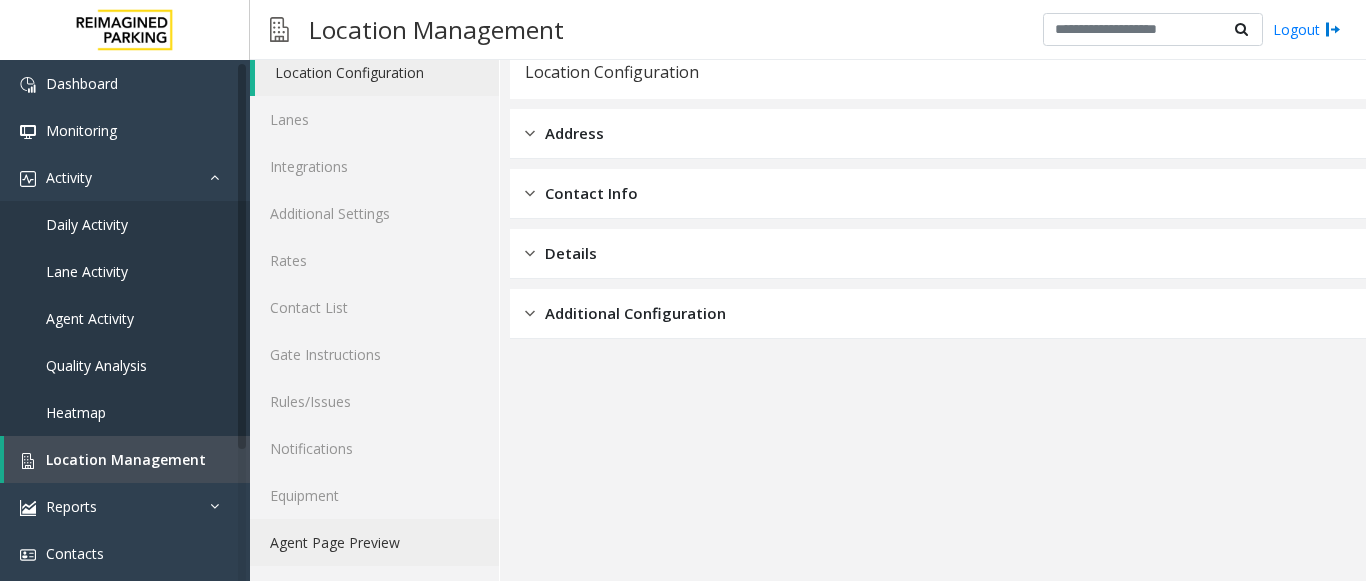 click on "Agent Page Preview" 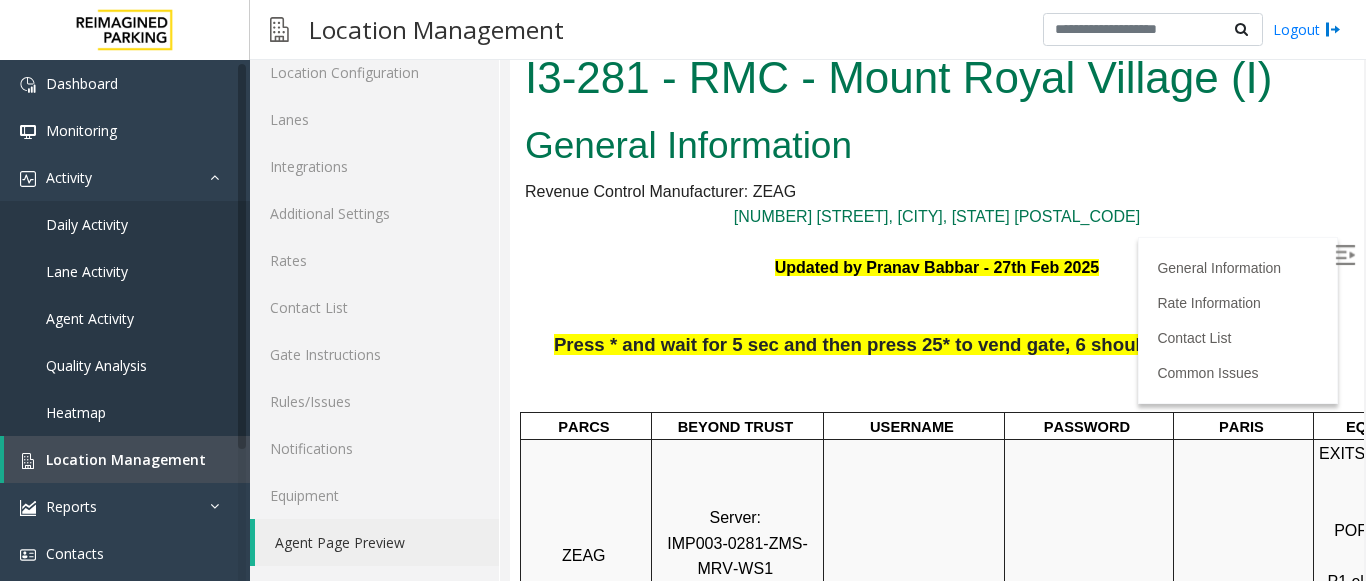 scroll, scrollTop: 100, scrollLeft: 0, axis: vertical 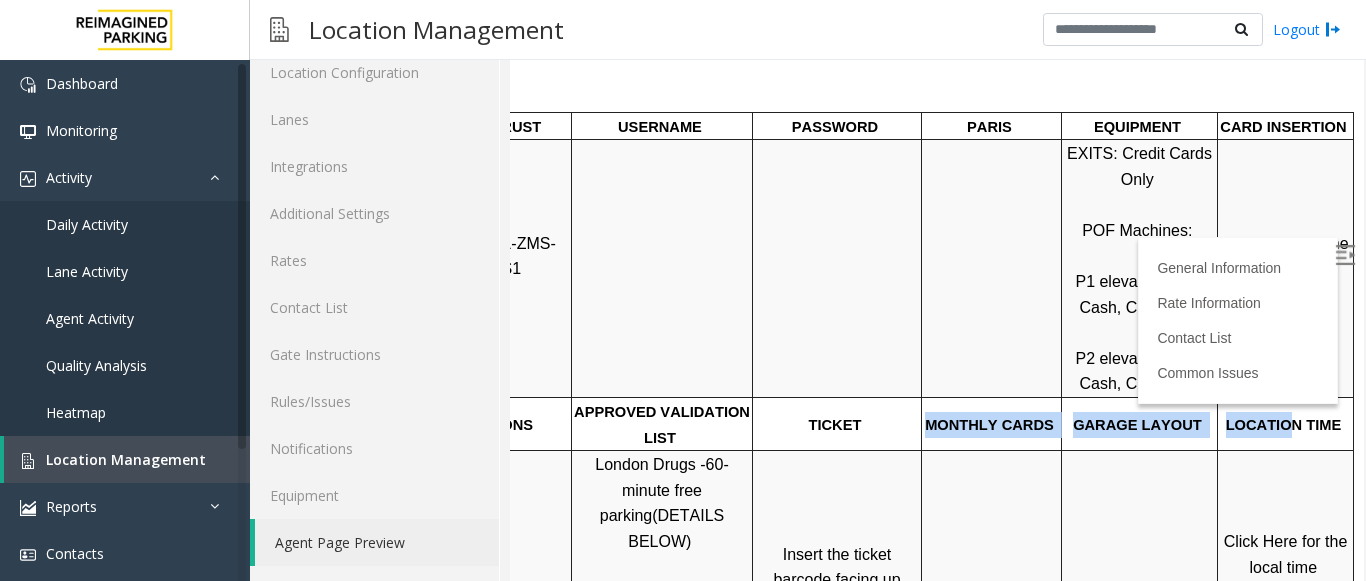 drag, startPoint x: 986, startPoint y: 450, endPoint x: 1255, endPoint y: 445, distance: 269.04648 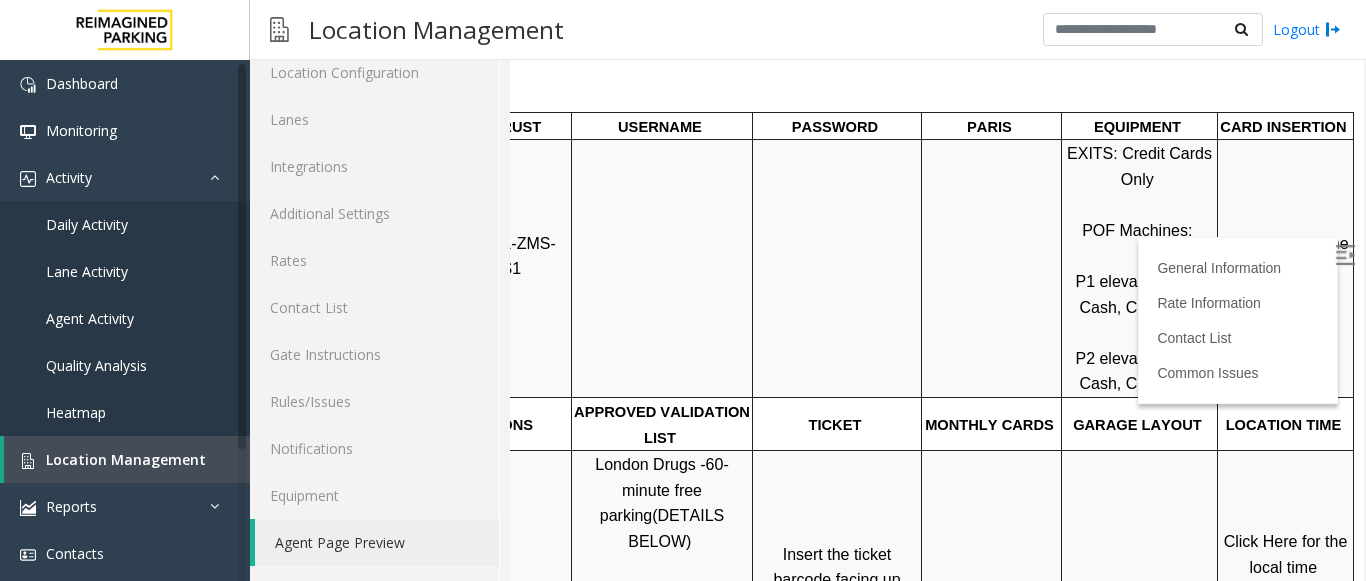 click on "Click Here for the local time" at bounding box center [1286, 554] 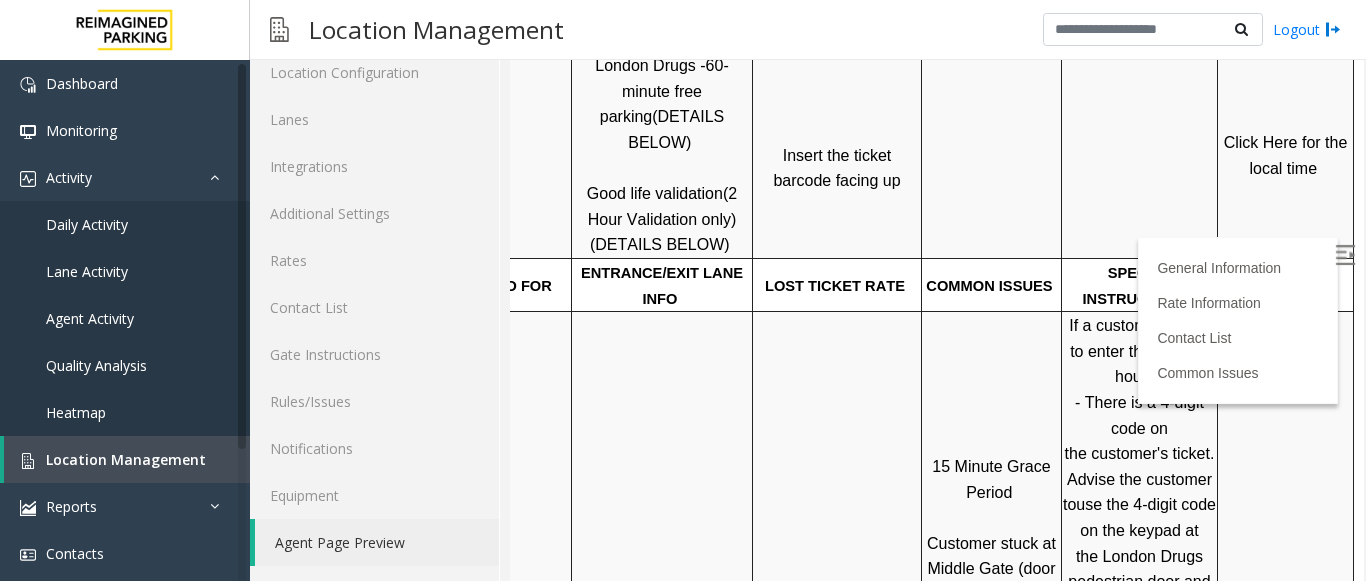 scroll, scrollTop: 700, scrollLeft: 282, axis: both 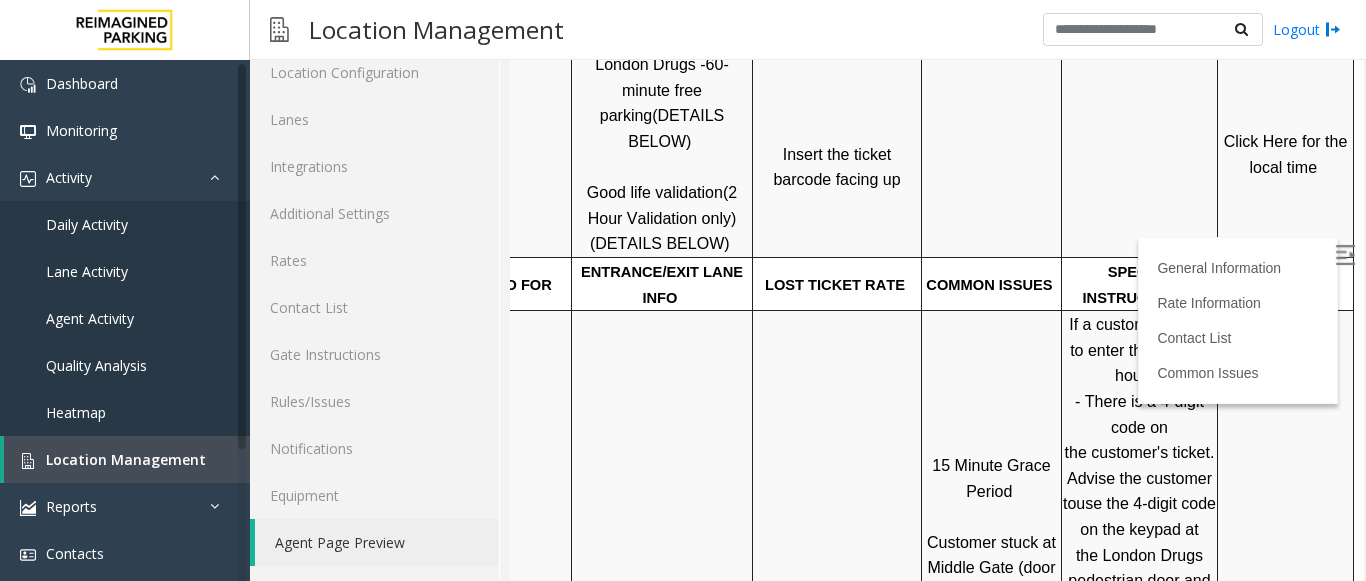 click on "Click Here for the local time" at bounding box center (1288, 154) 